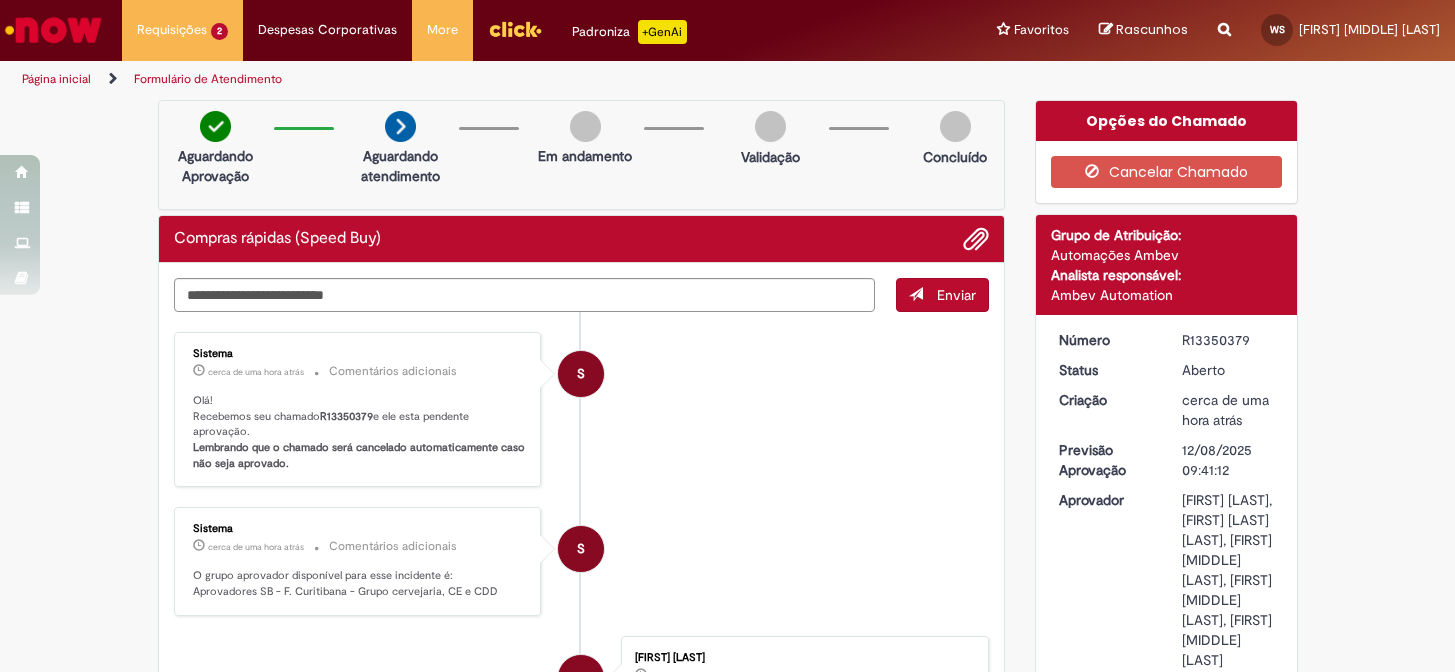 scroll, scrollTop: 0, scrollLeft: 0, axis: both 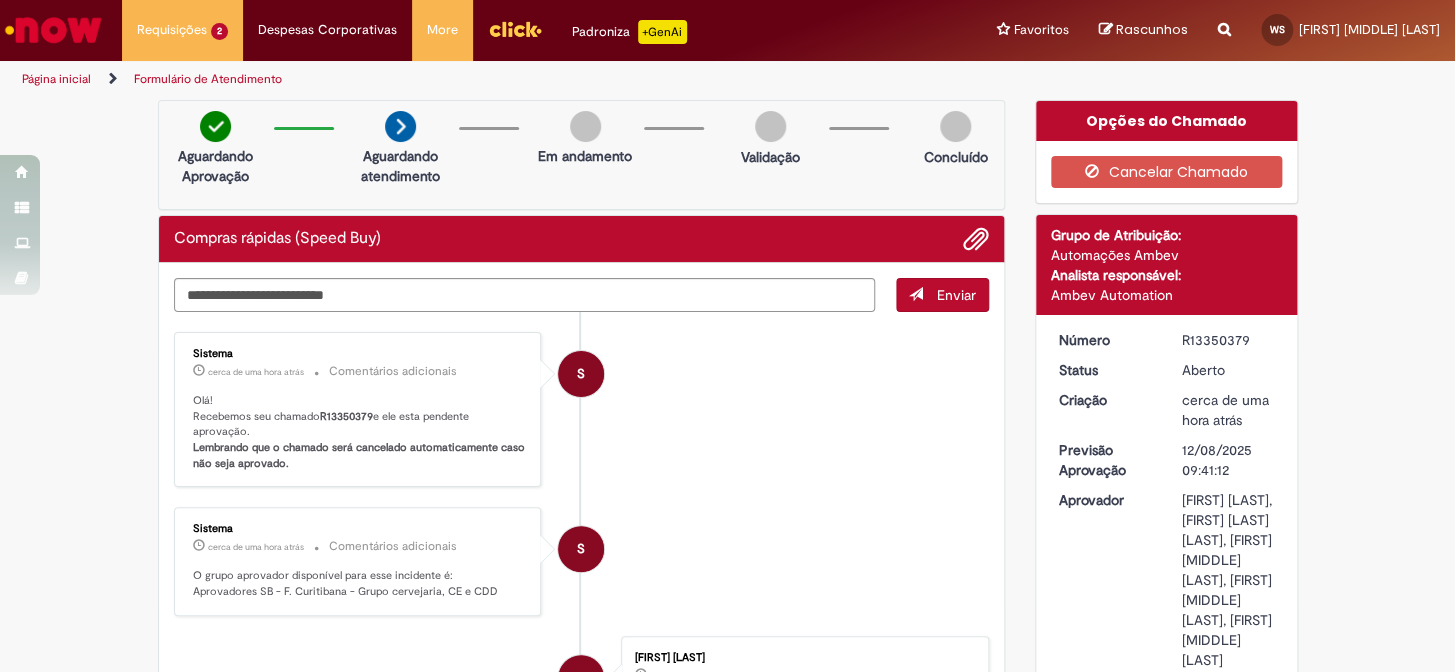click on "Página inicial" at bounding box center (56, 79) 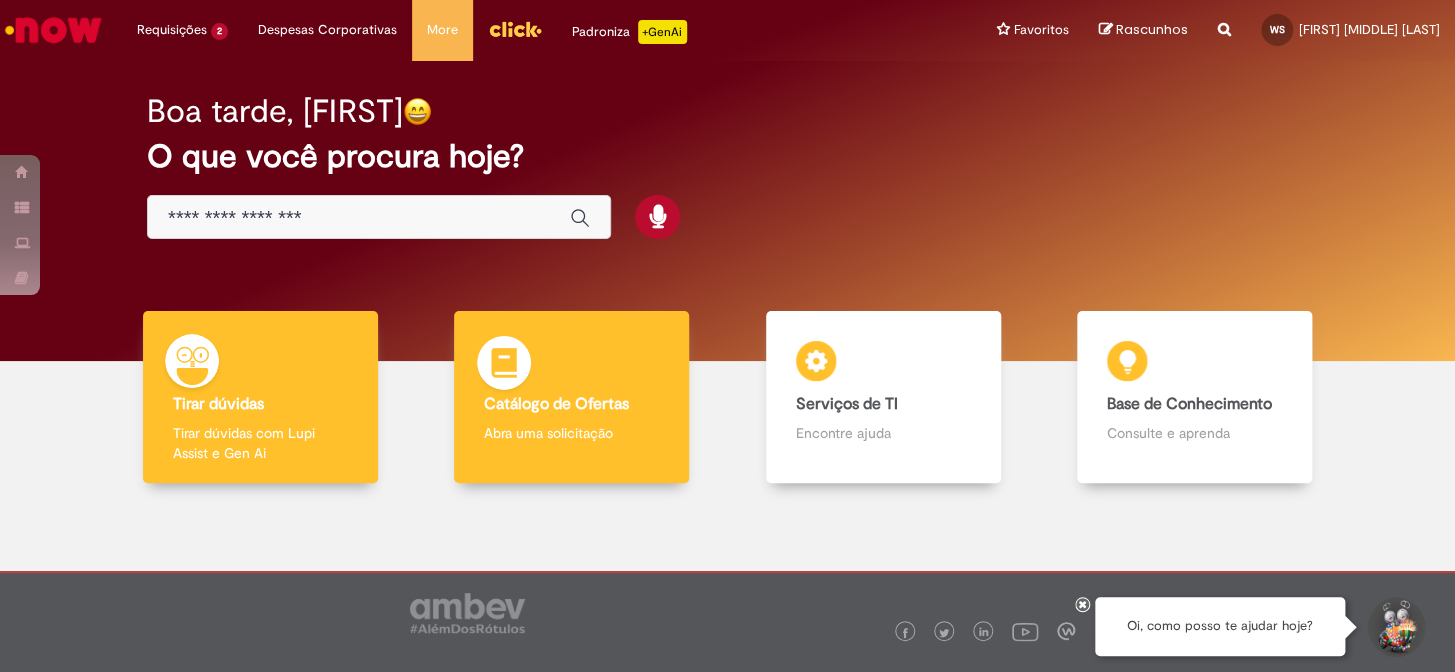 click on "Catálogo de Ofertas" at bounding box center (556, 404) 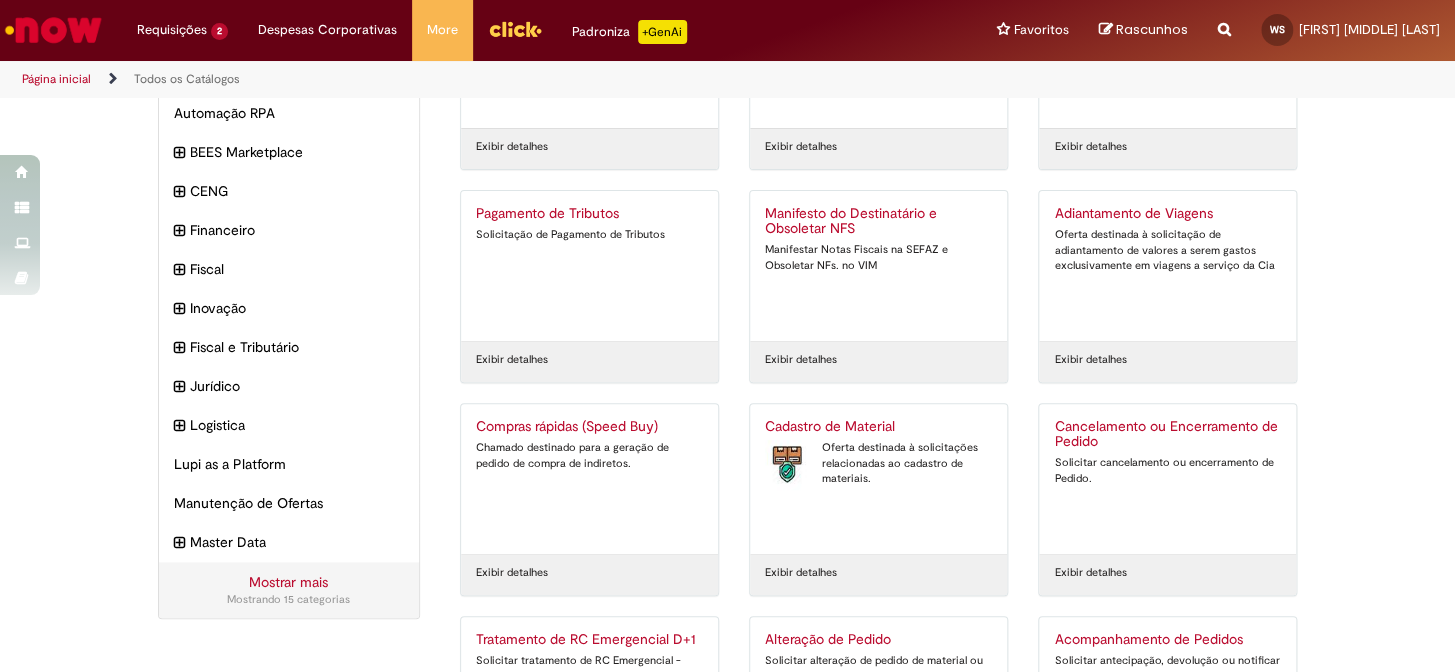 scroll, scrollTop: 272, scrollLeft: 0, axis: vertical 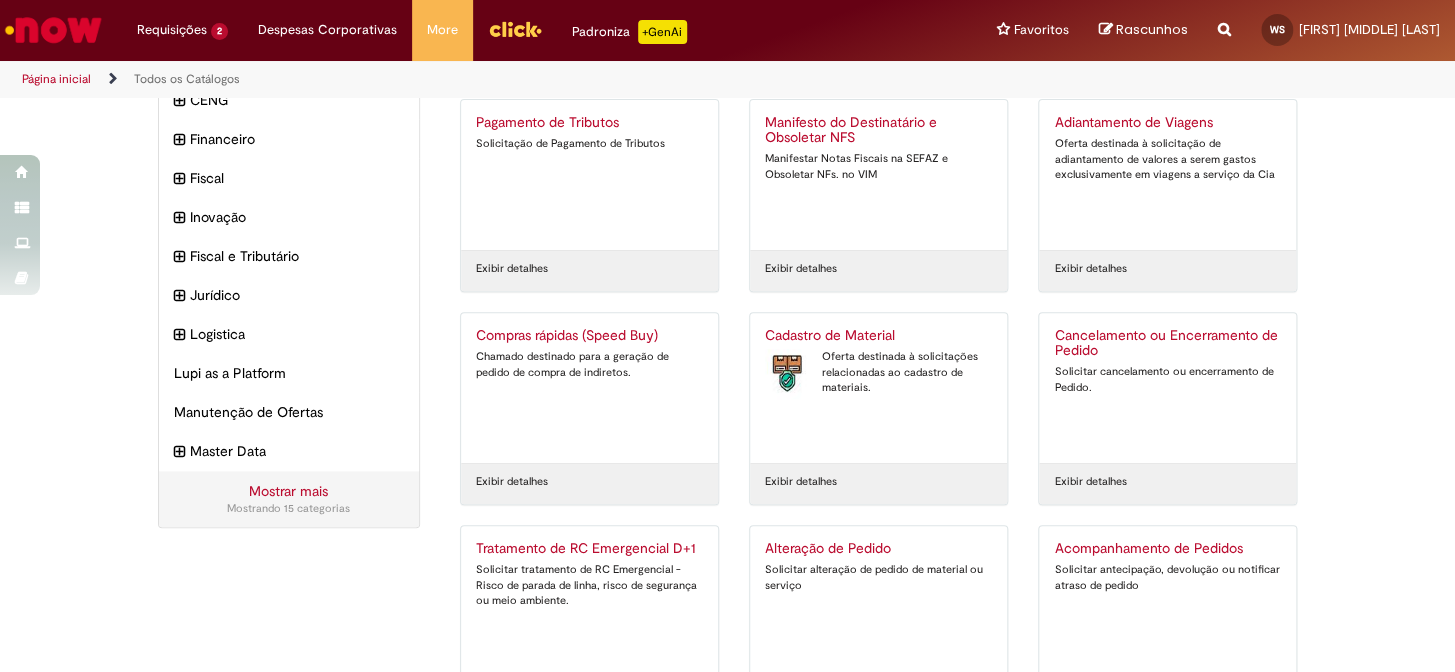 click on "Compras rápidas (Speed Buy)" at bounding box center (589, 336) 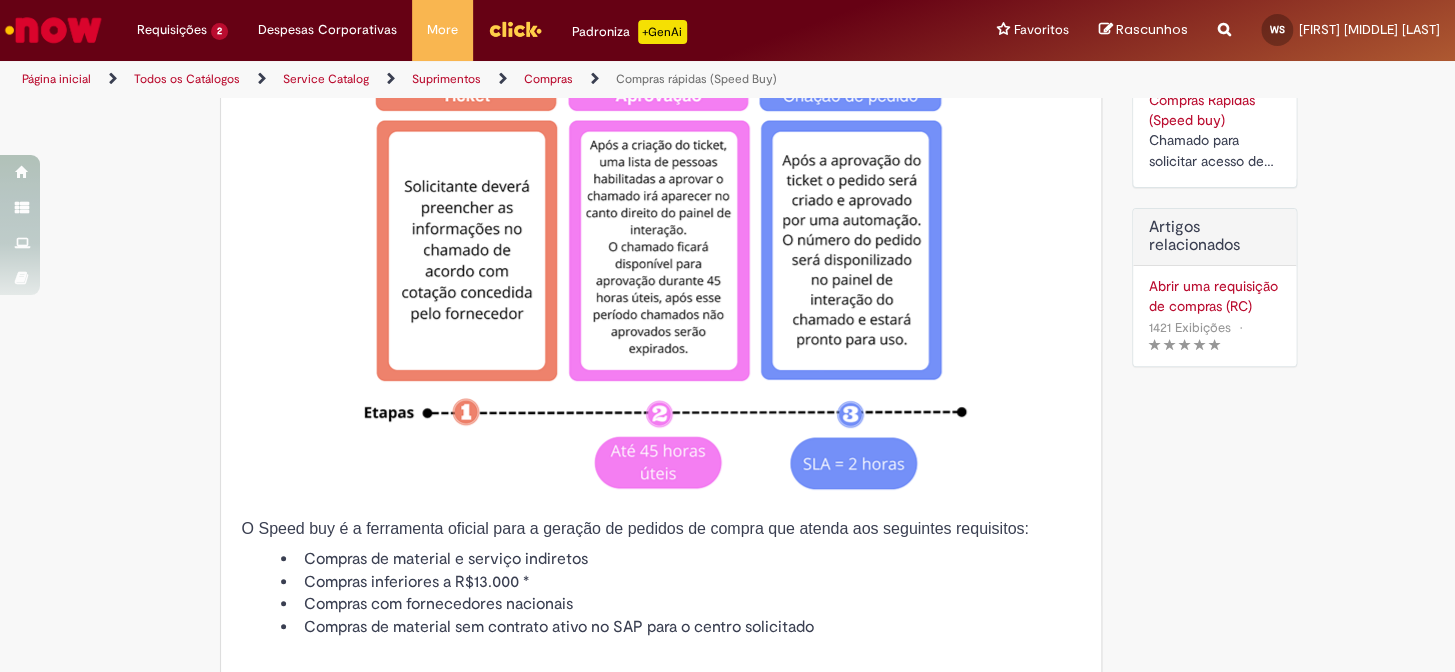type on "********" 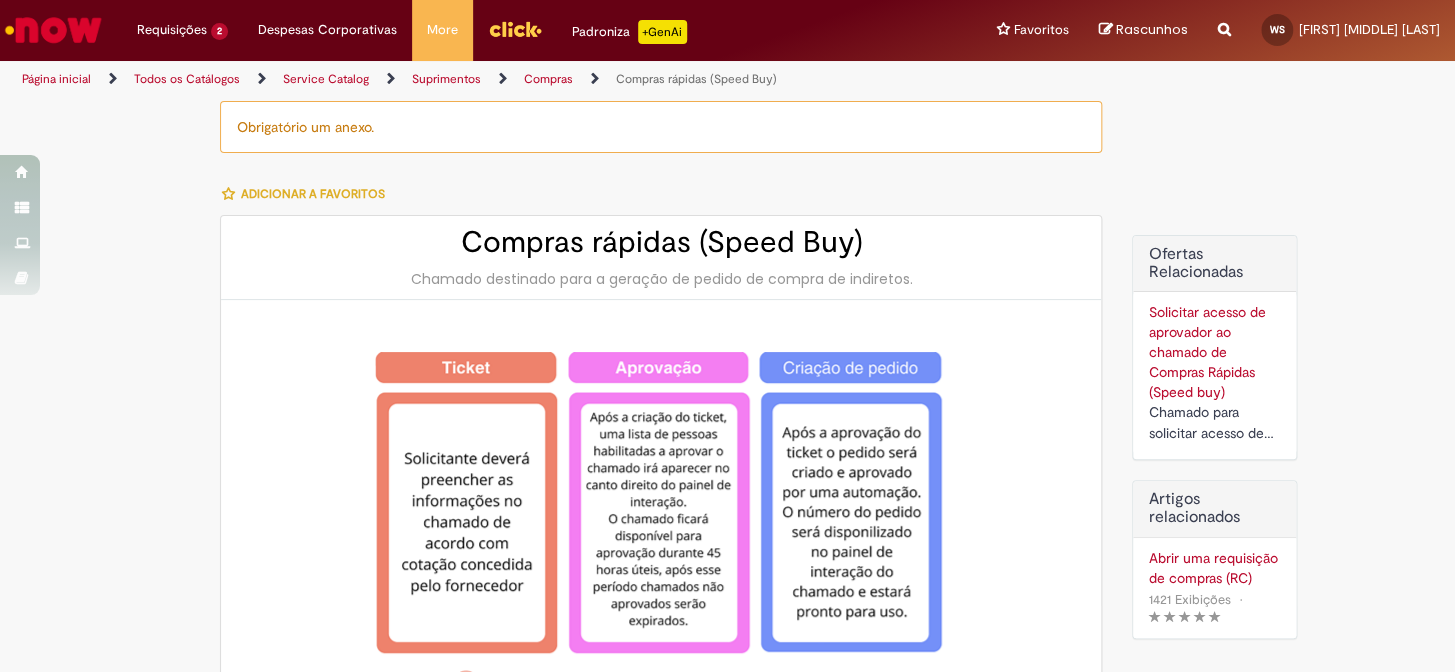 type on "**********" 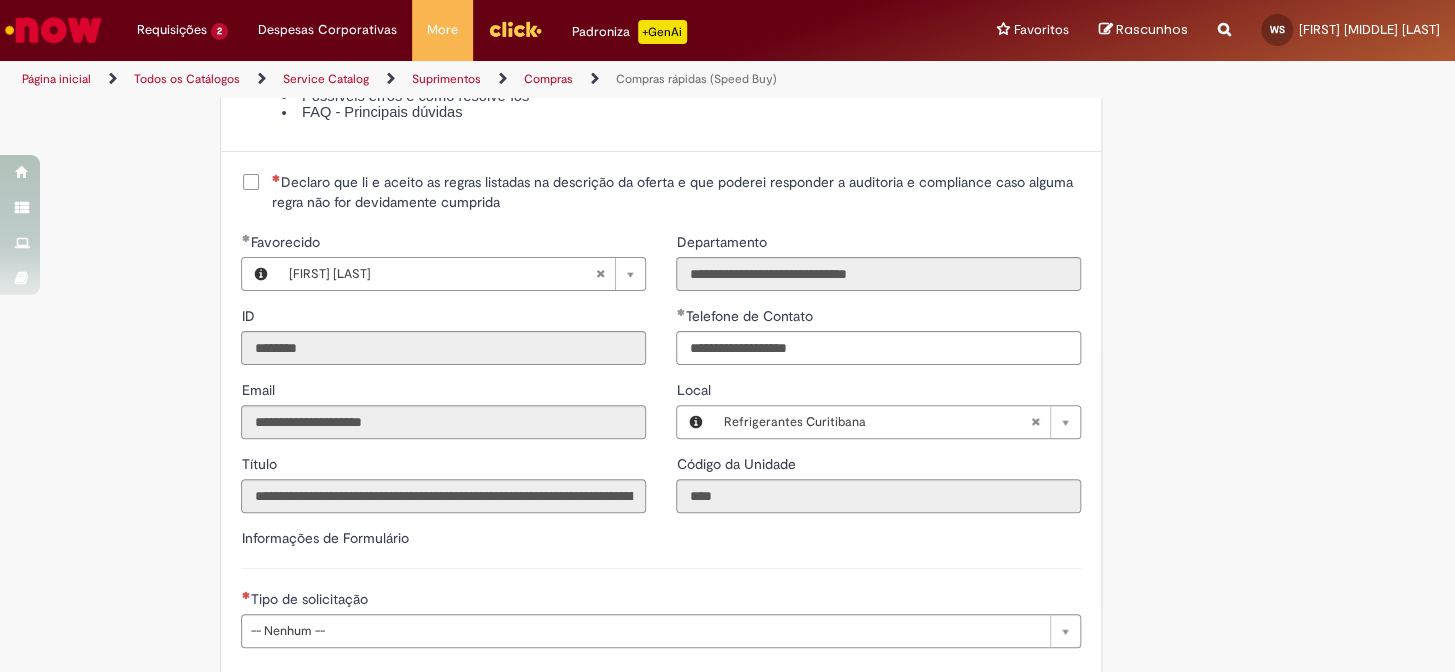scroll, scrollTop: 2545, scrollLeft: 0, axis: vertical 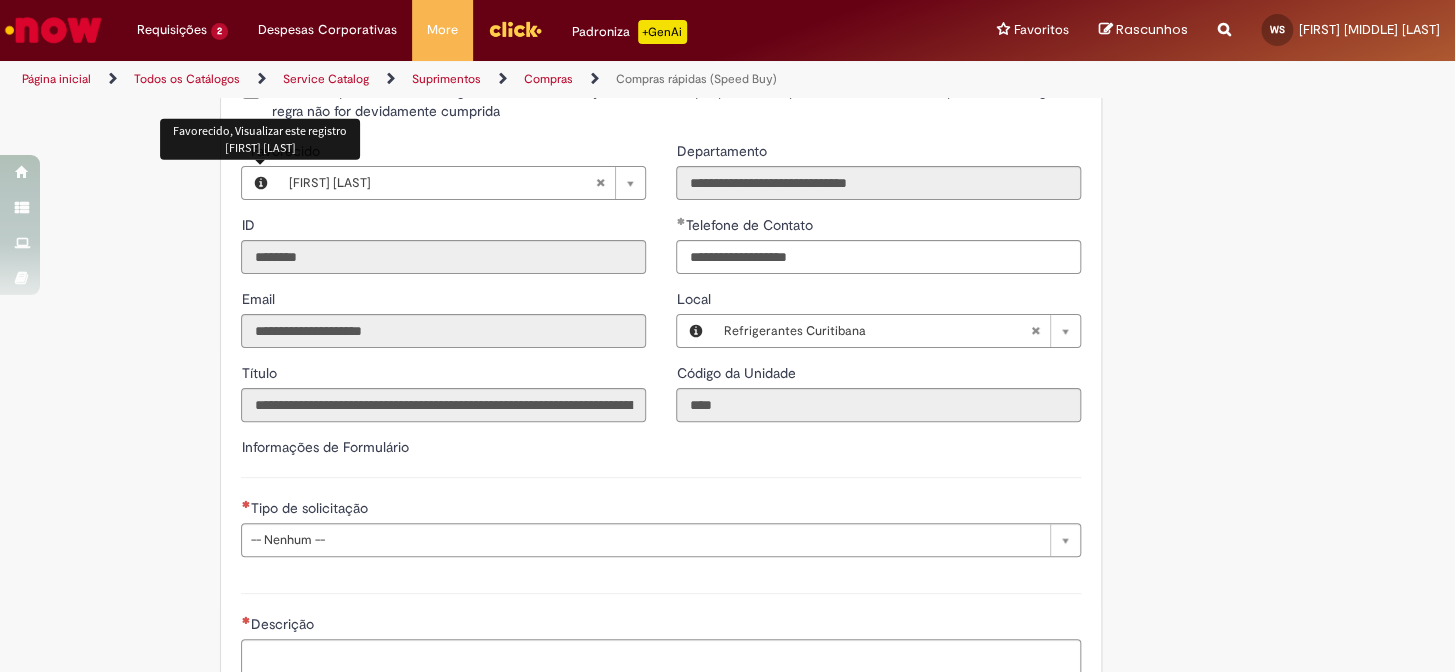 click on "Declaro que li e aceito as regras listadas na descrição da oferta e que poderei responder a auditoria e compliance caso alguma regra não for devidamente cumprida" at bounding box center [676, 101] 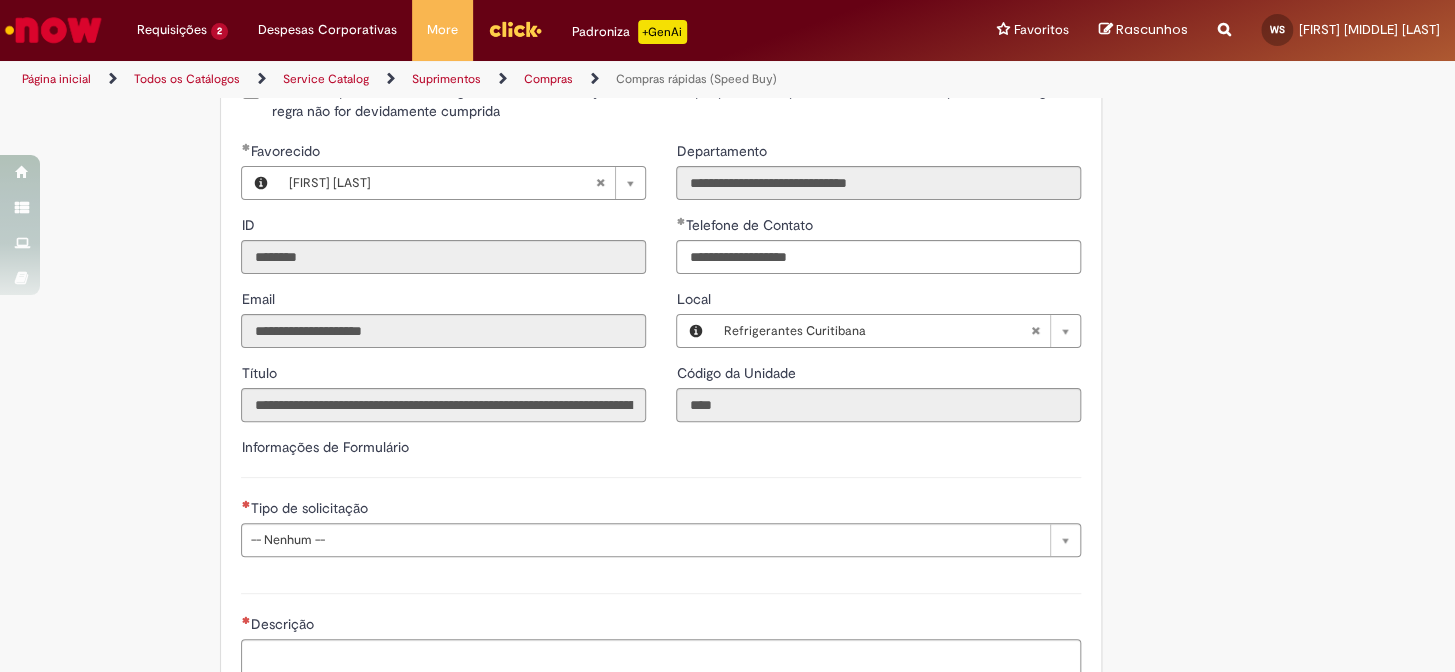 scroll, scrollTop: 2727, scrollLeft: 0, axis: vertical 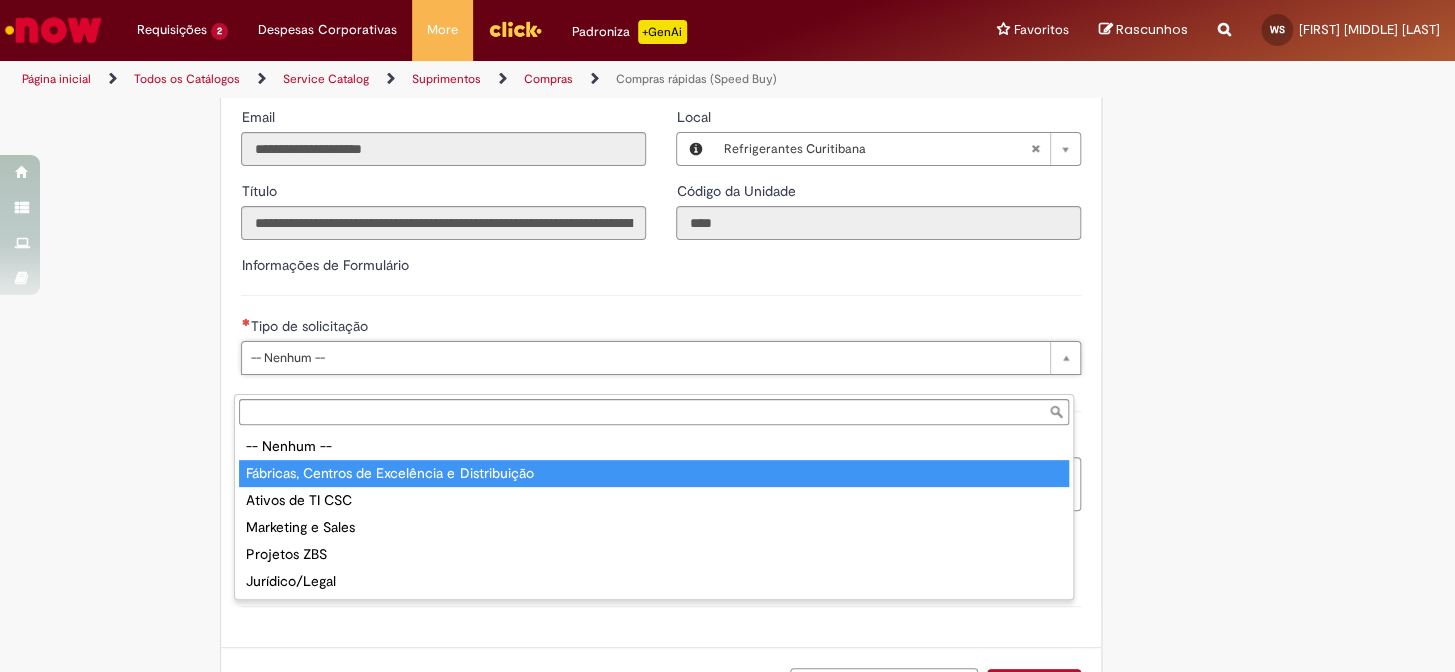 type on "**********" 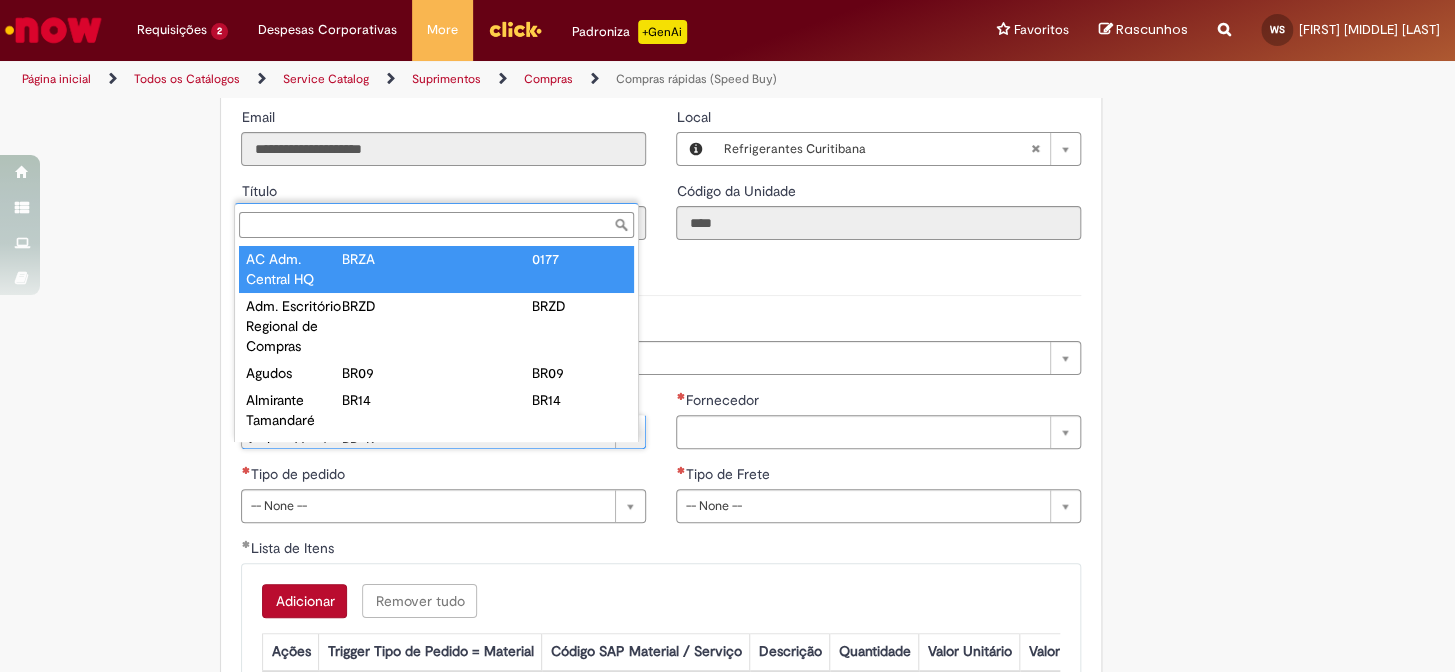 scroll, scrollTop: 8, scrollLeft: 0, axis: vertical 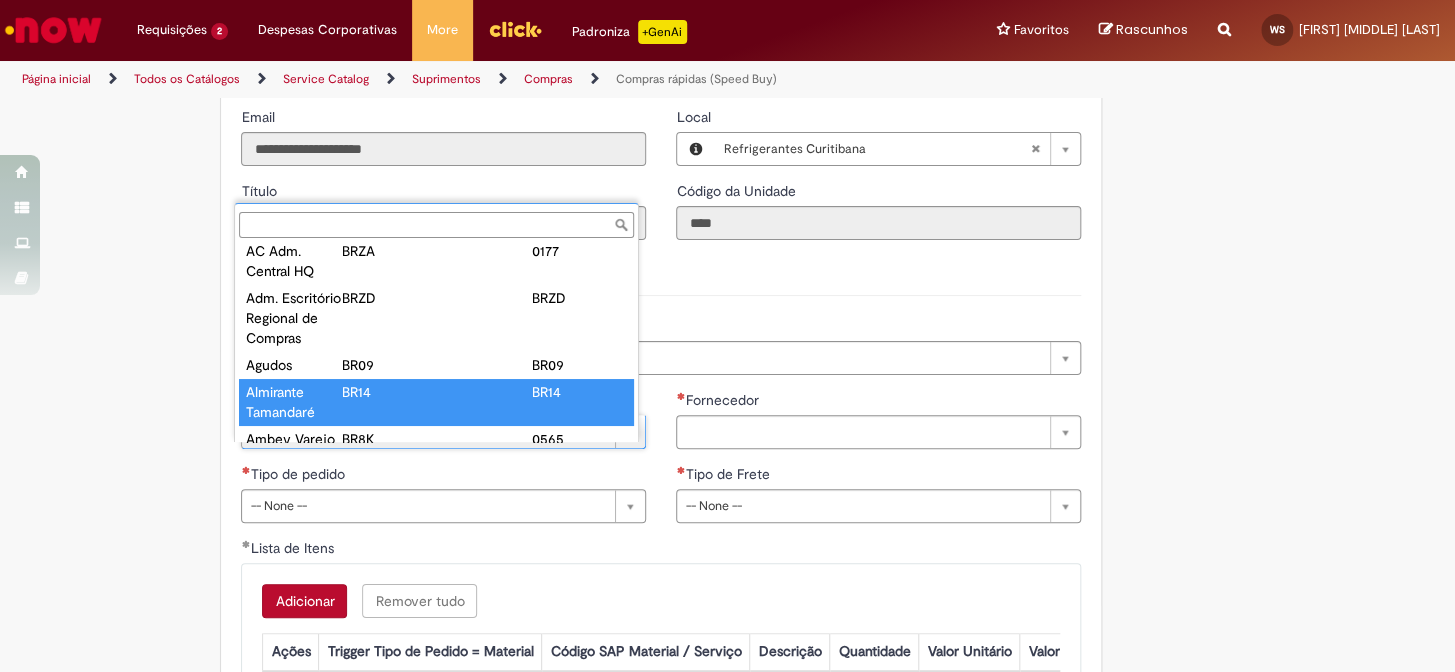 type on "**********" 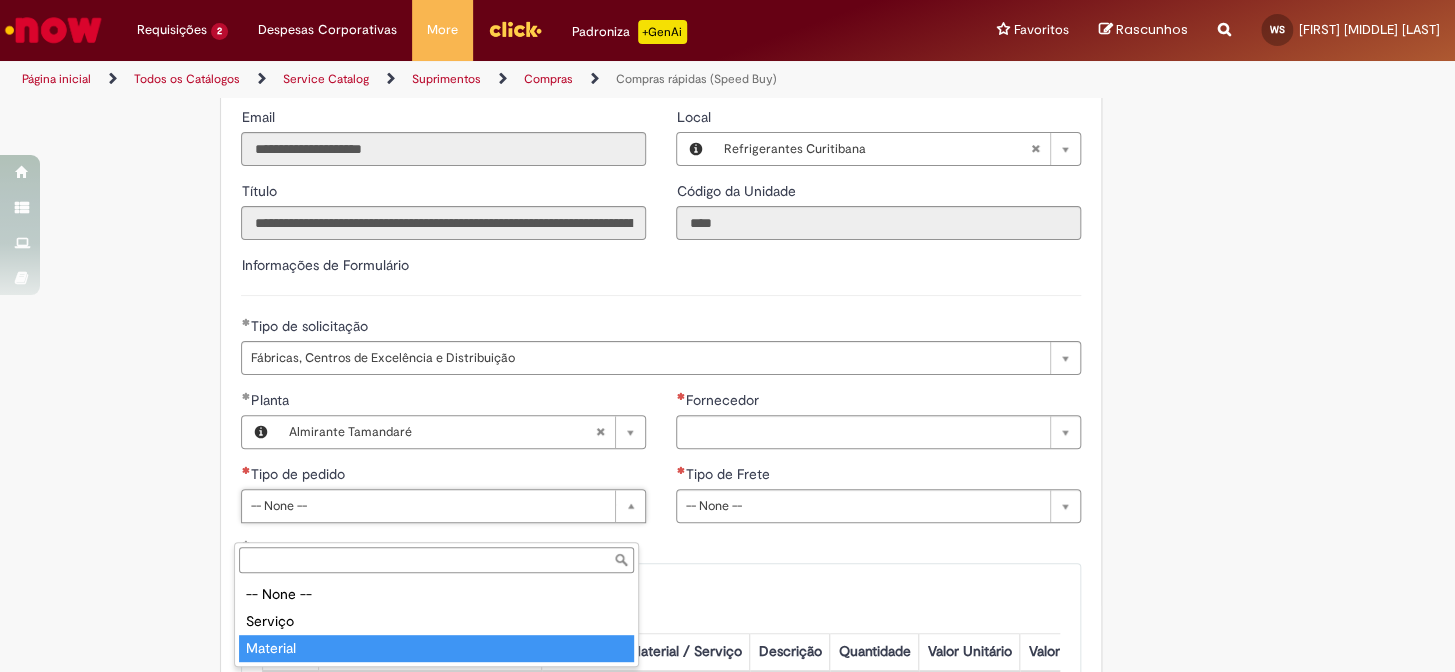 type on "********" 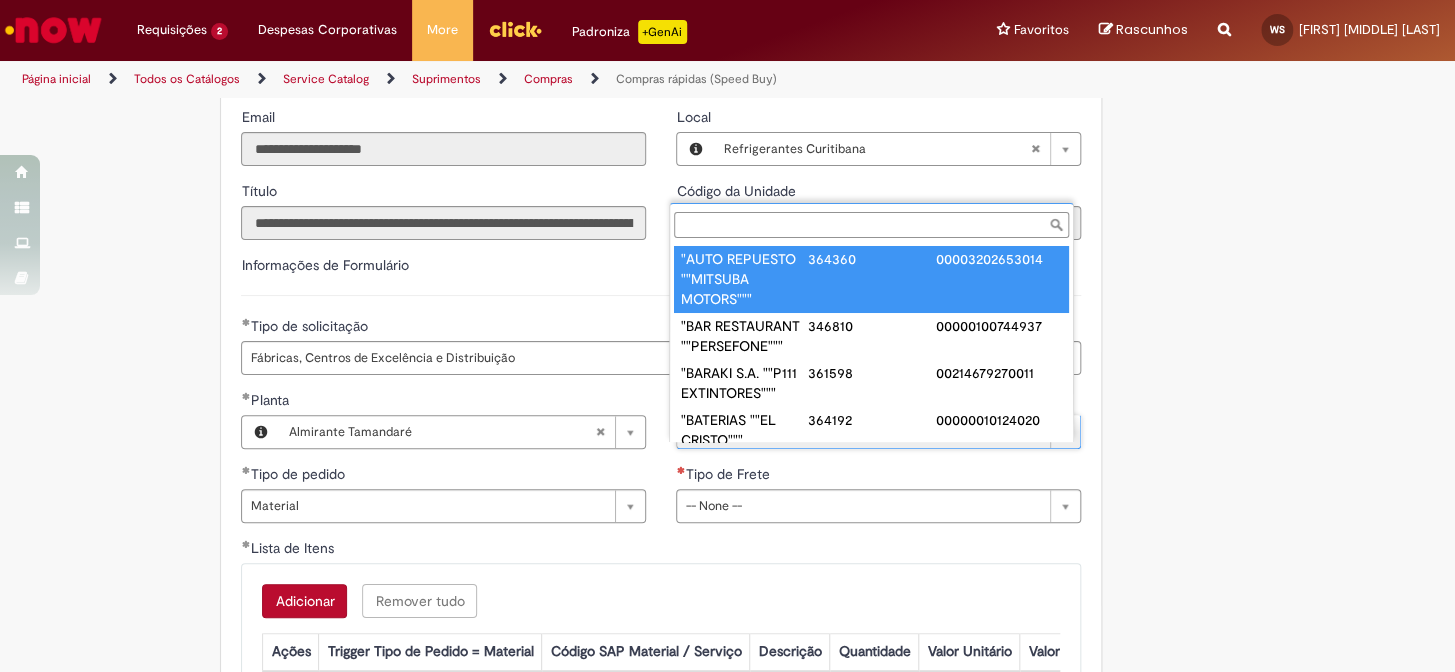 scroll, scrollTop: 0, scrollLeft: 0, axis: both 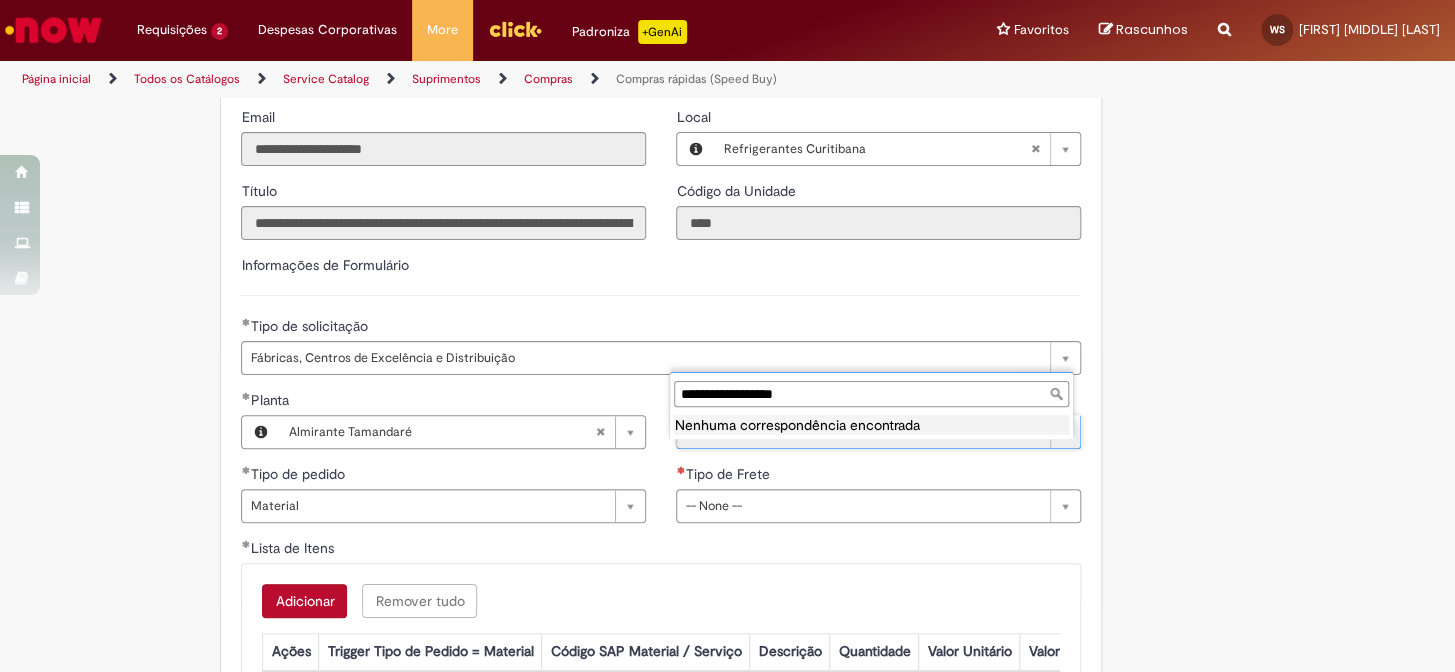 click on "**********" at bounding box center [871, 394] 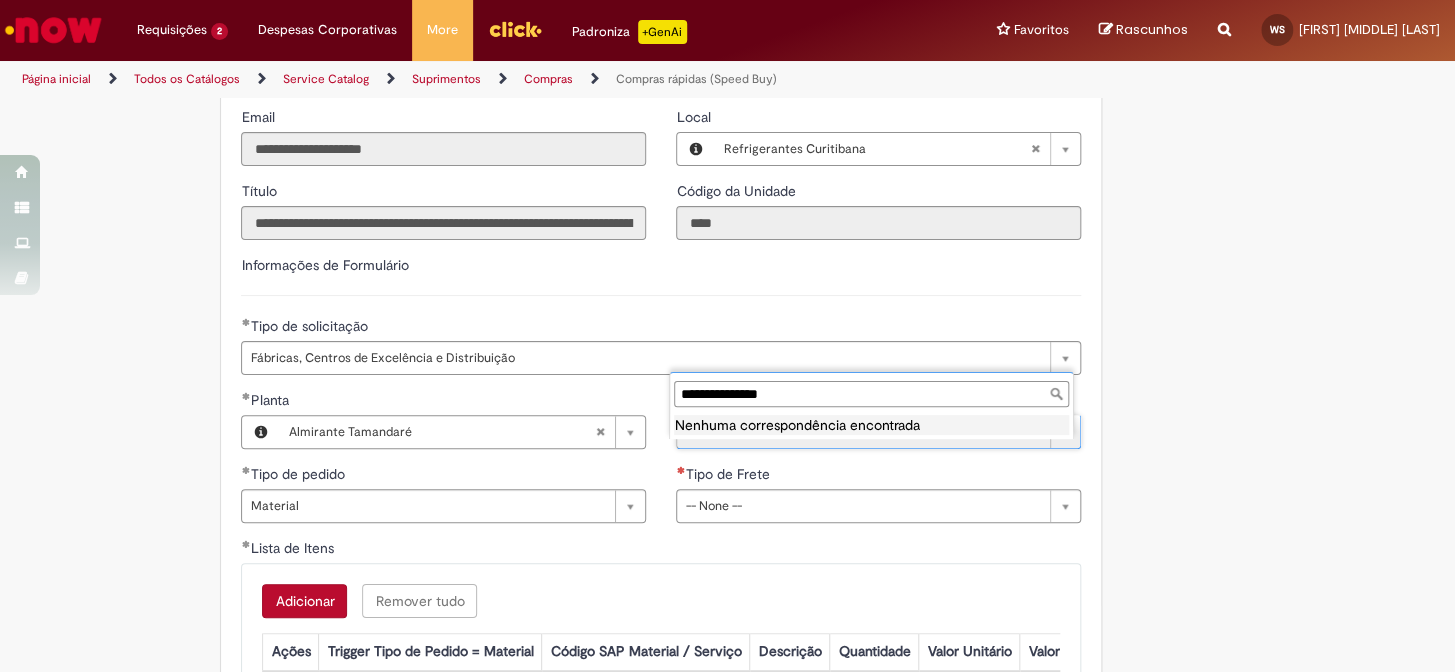 type on "**********" 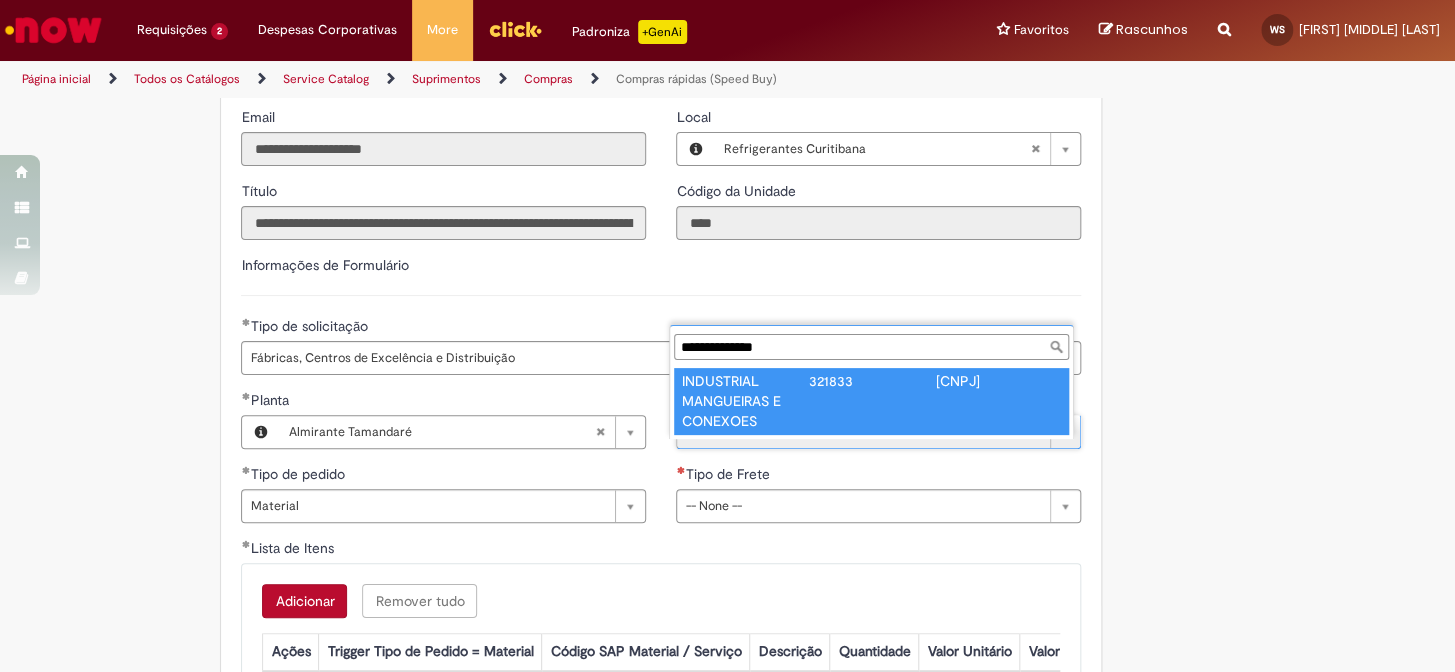 type on "**********" 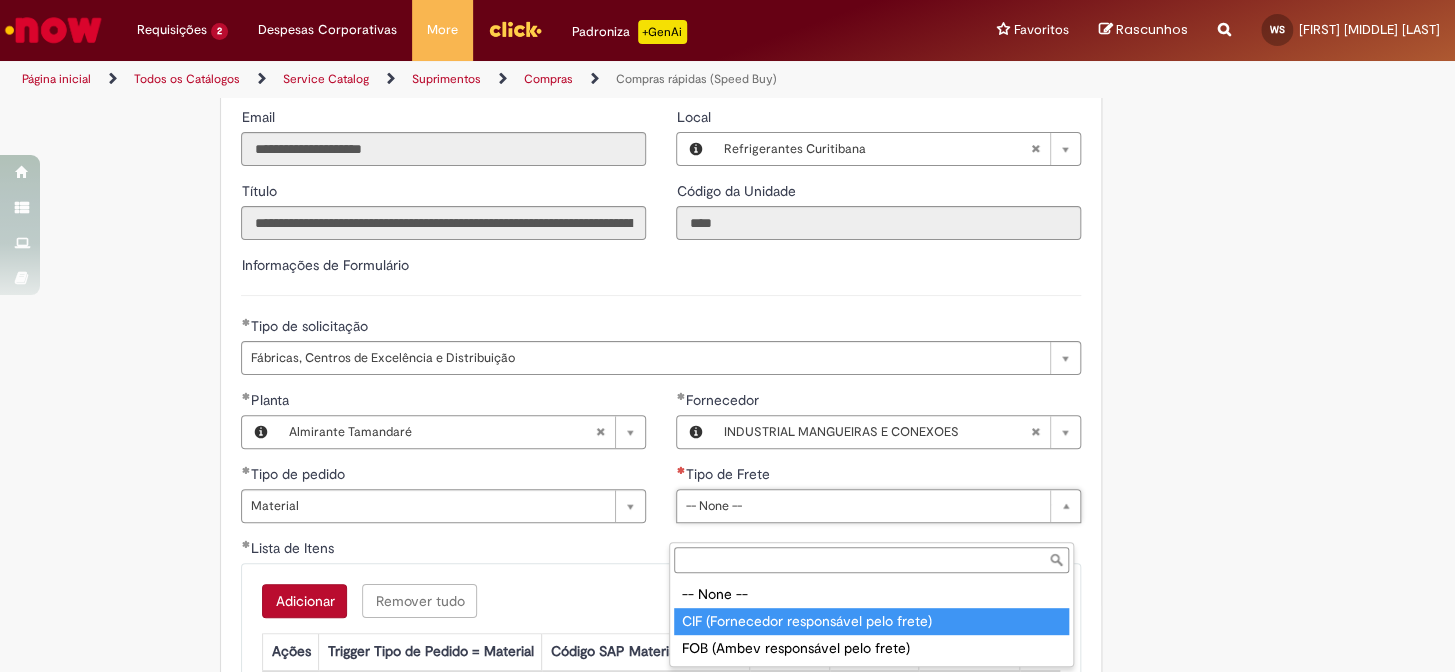 type on "**********" 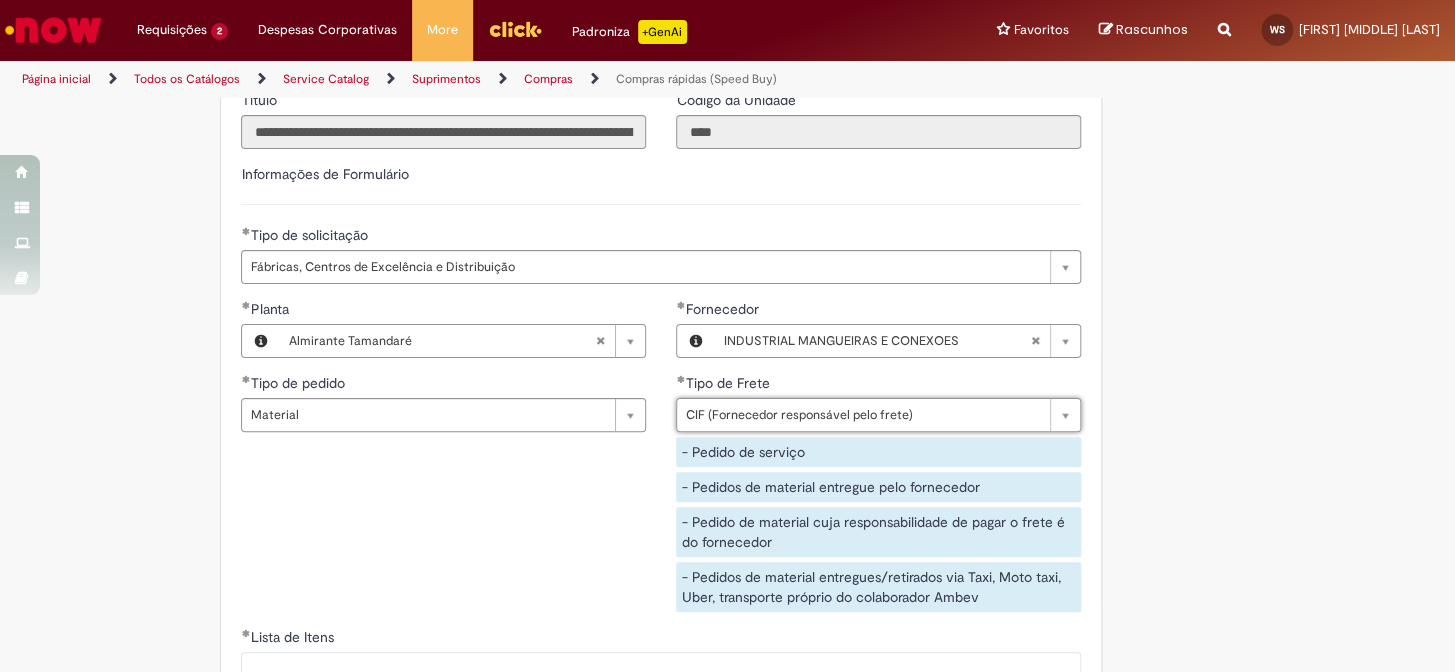 scroll, scrollTop: 3181, scrollLeft: 0, axis: vertical 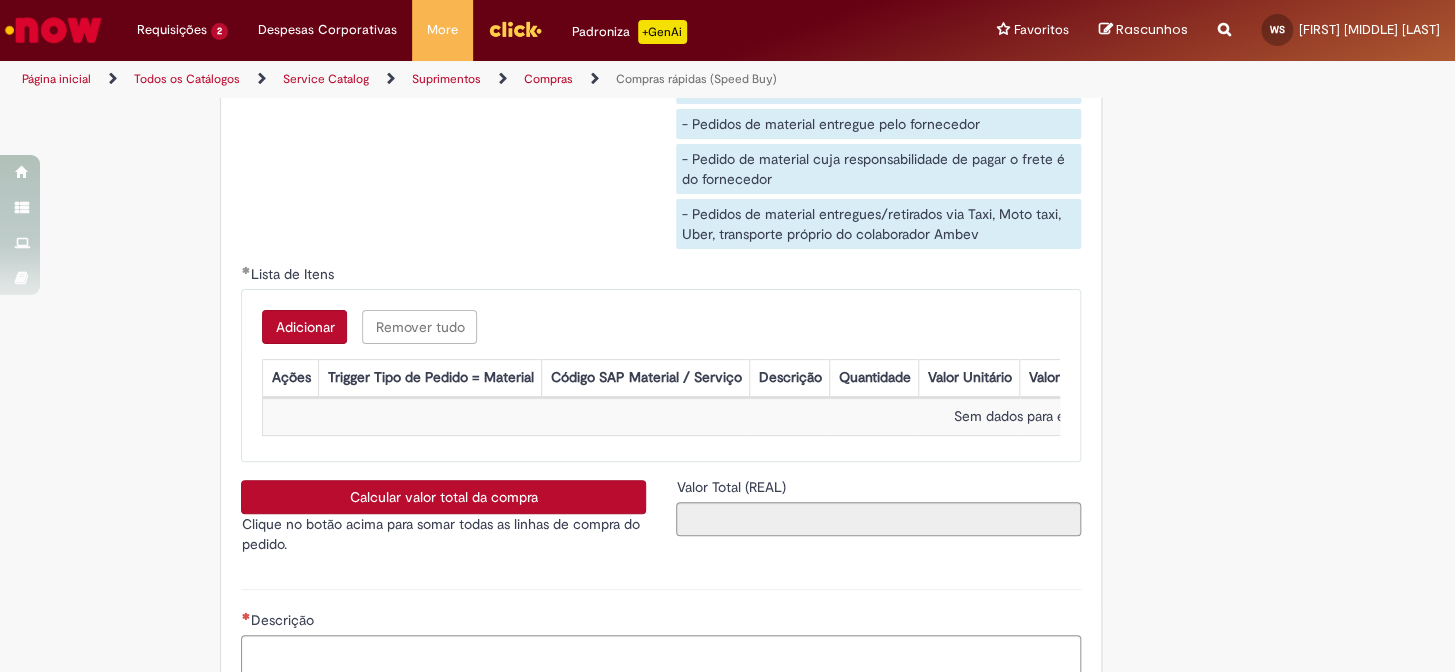 click on "Adicionar" at bounding box center [304, 327] 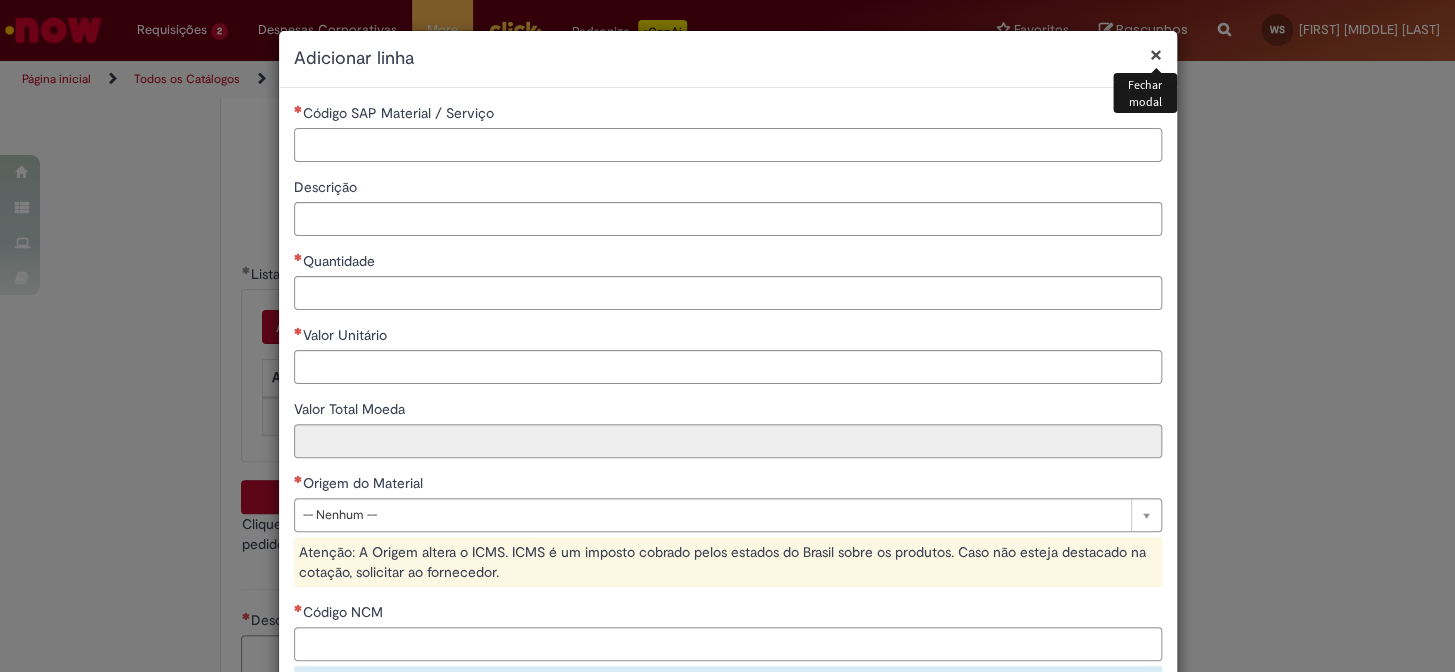 click on "Código SAP Material / Serviço" at bounding box center (728, 145) 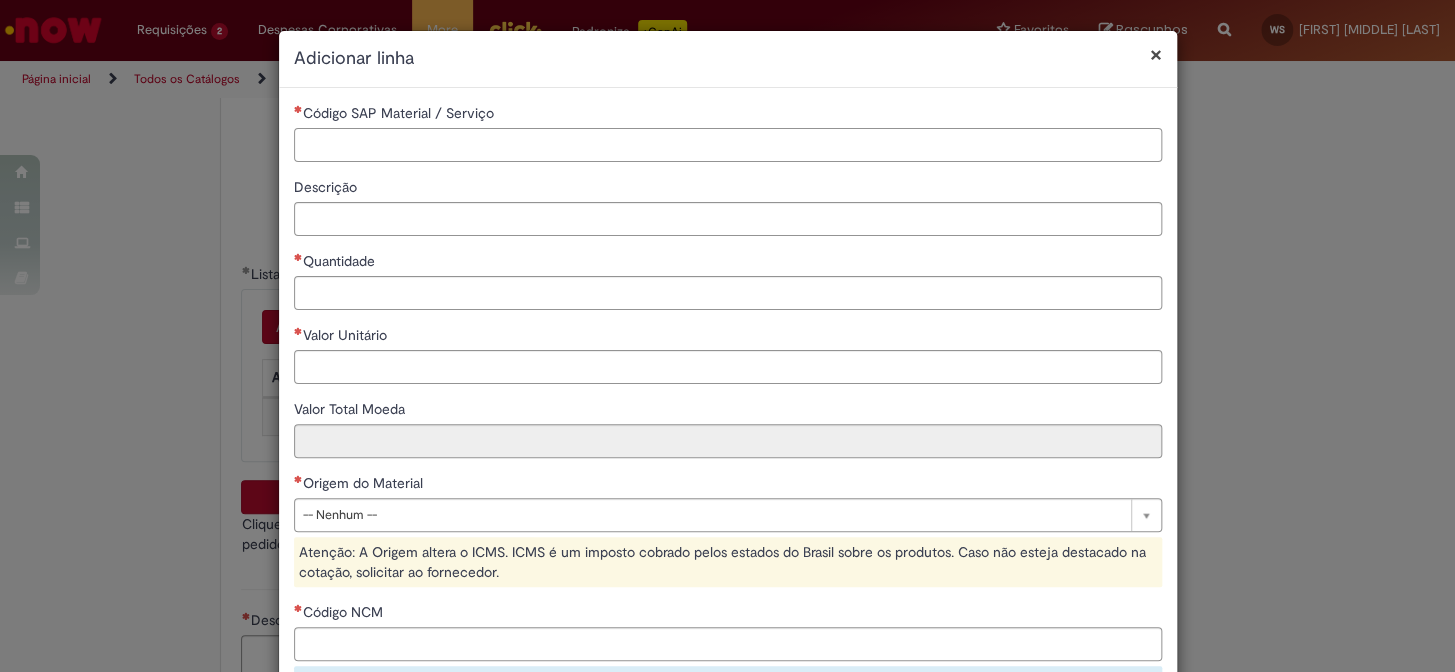 paste on "********" 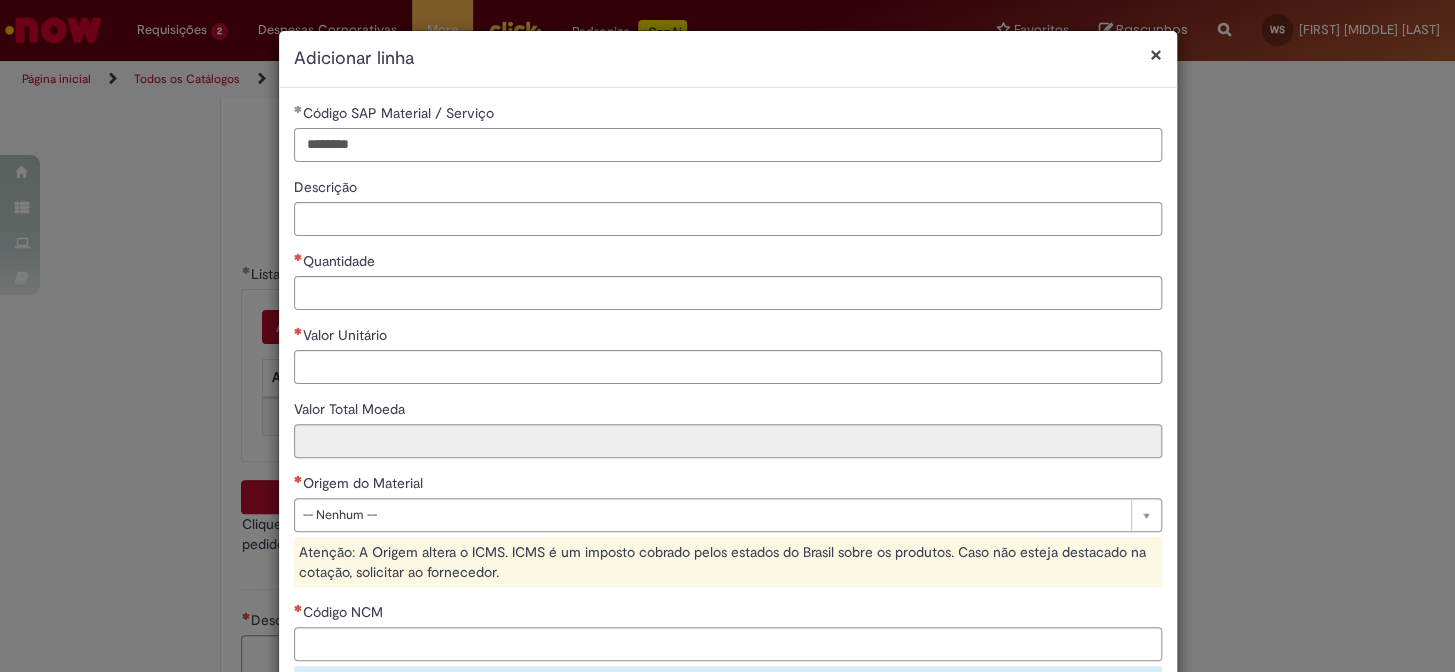 type on "********" 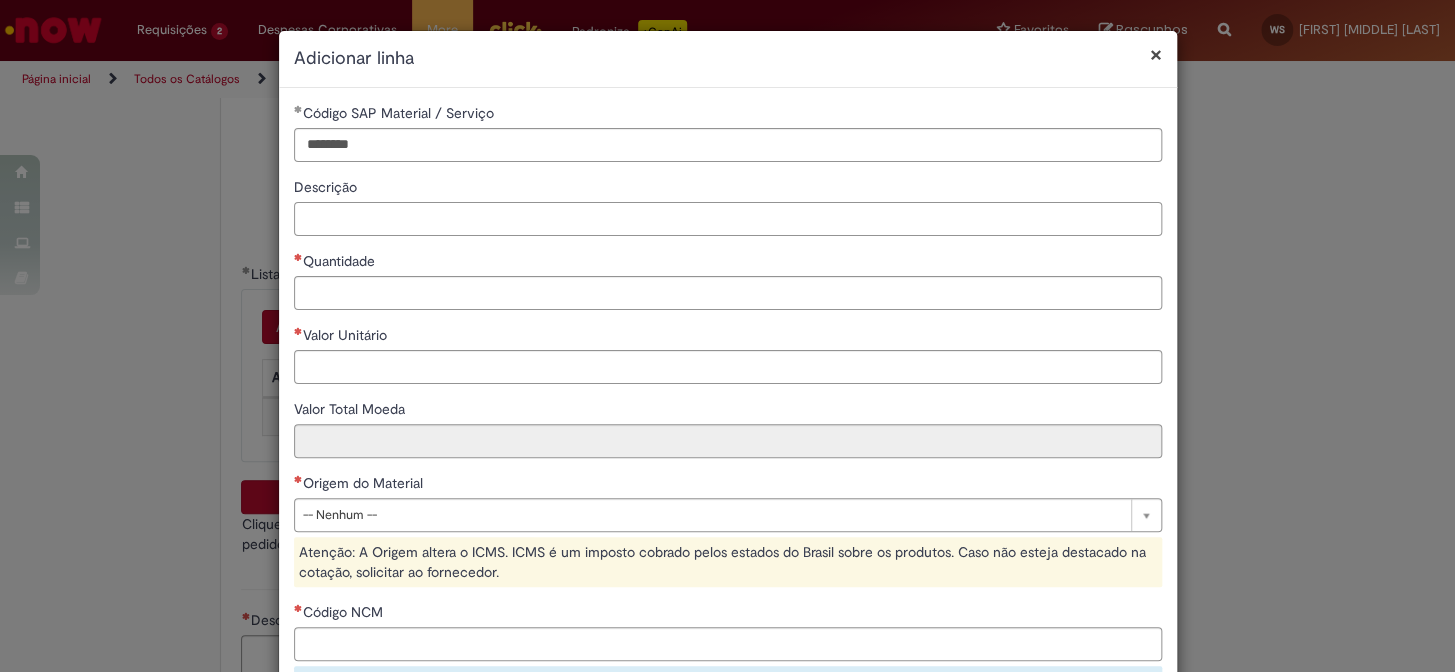 click on "Descrição" at bounding box center [728, 219] 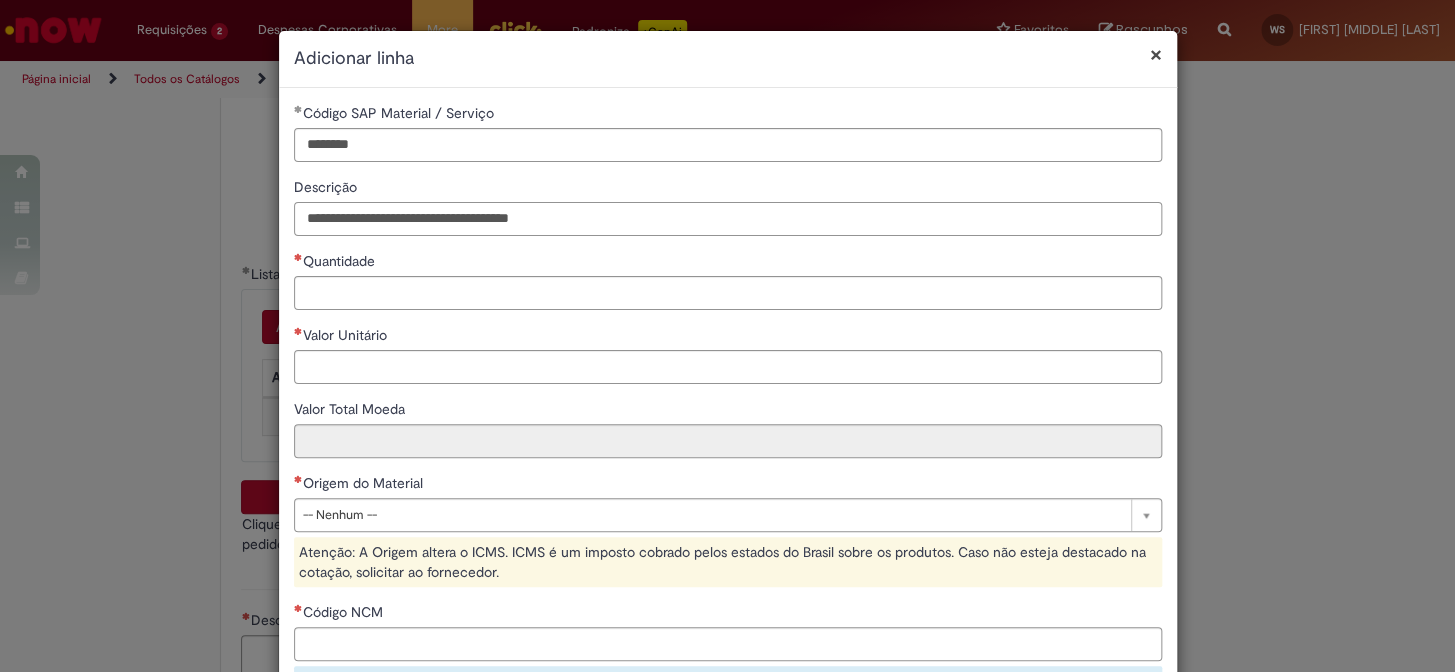 type on "**********" 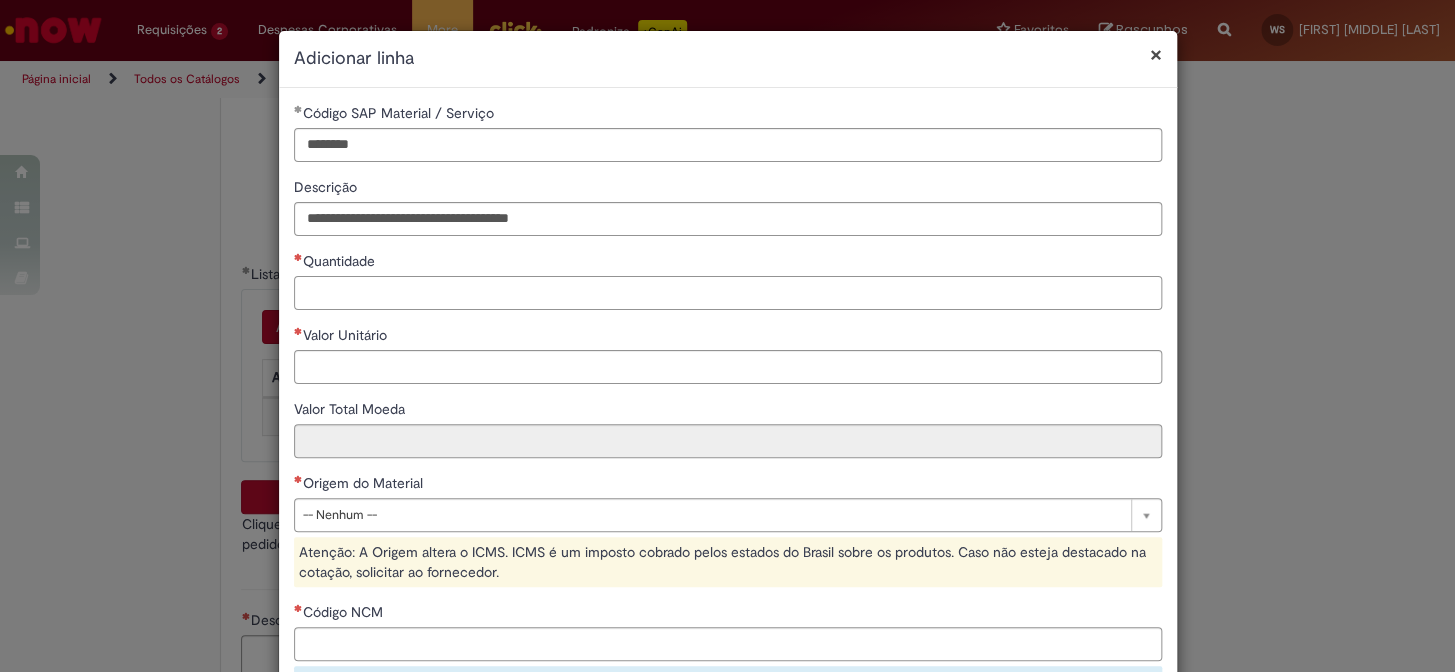 click on "Quantidade" at bounding box center (728, 293) 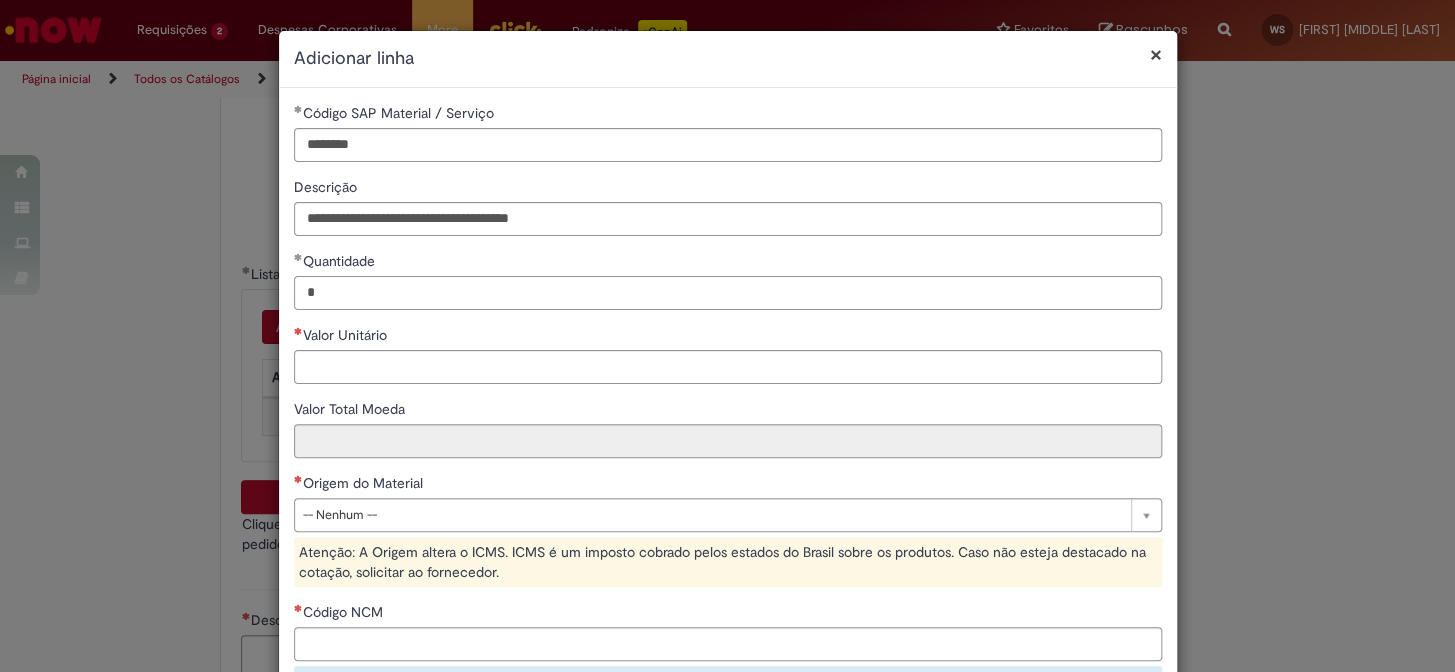 type on "*" 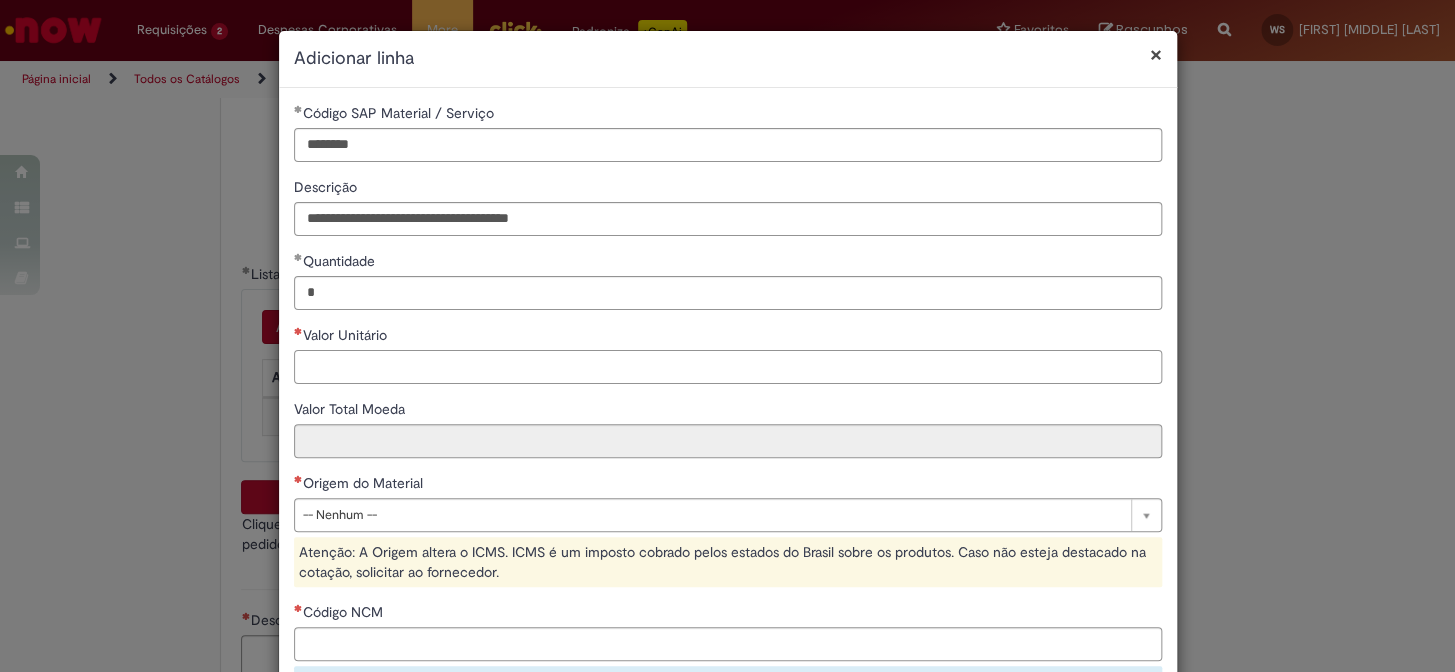 click on "Valor Unitário" at bounding box center (728, 367) 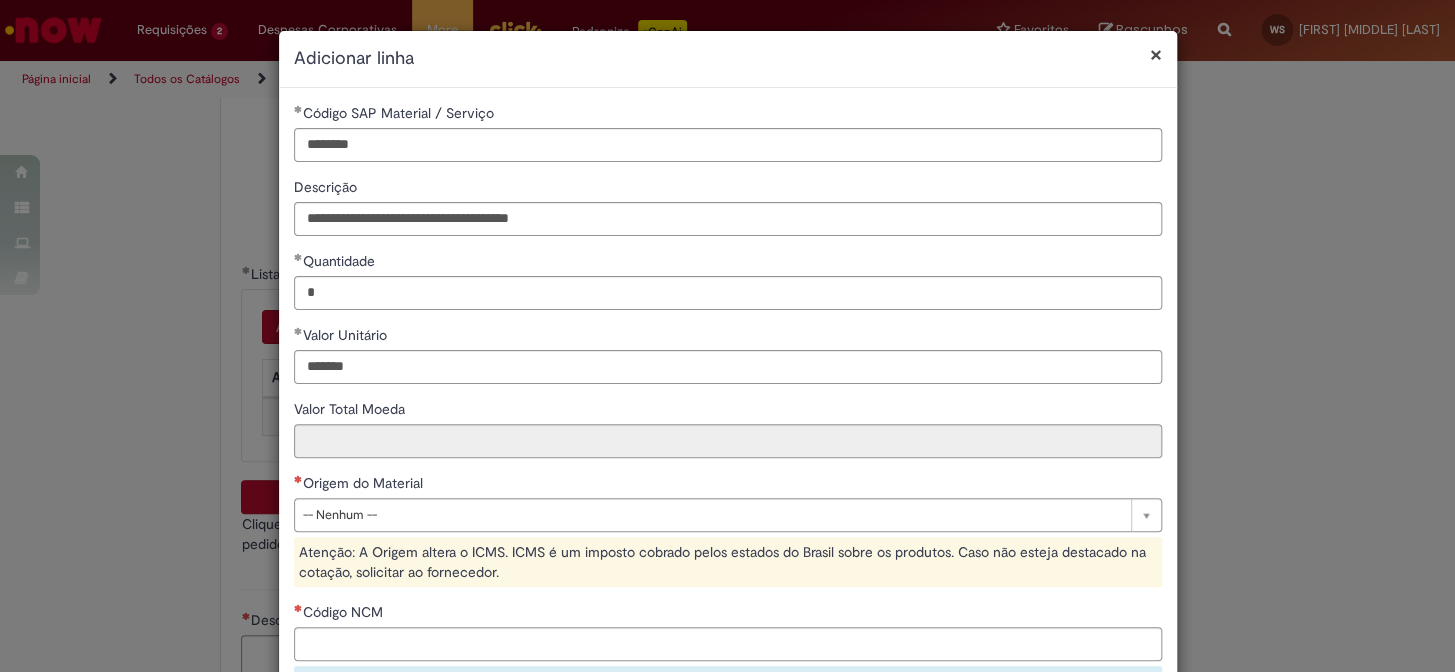 type on "********" 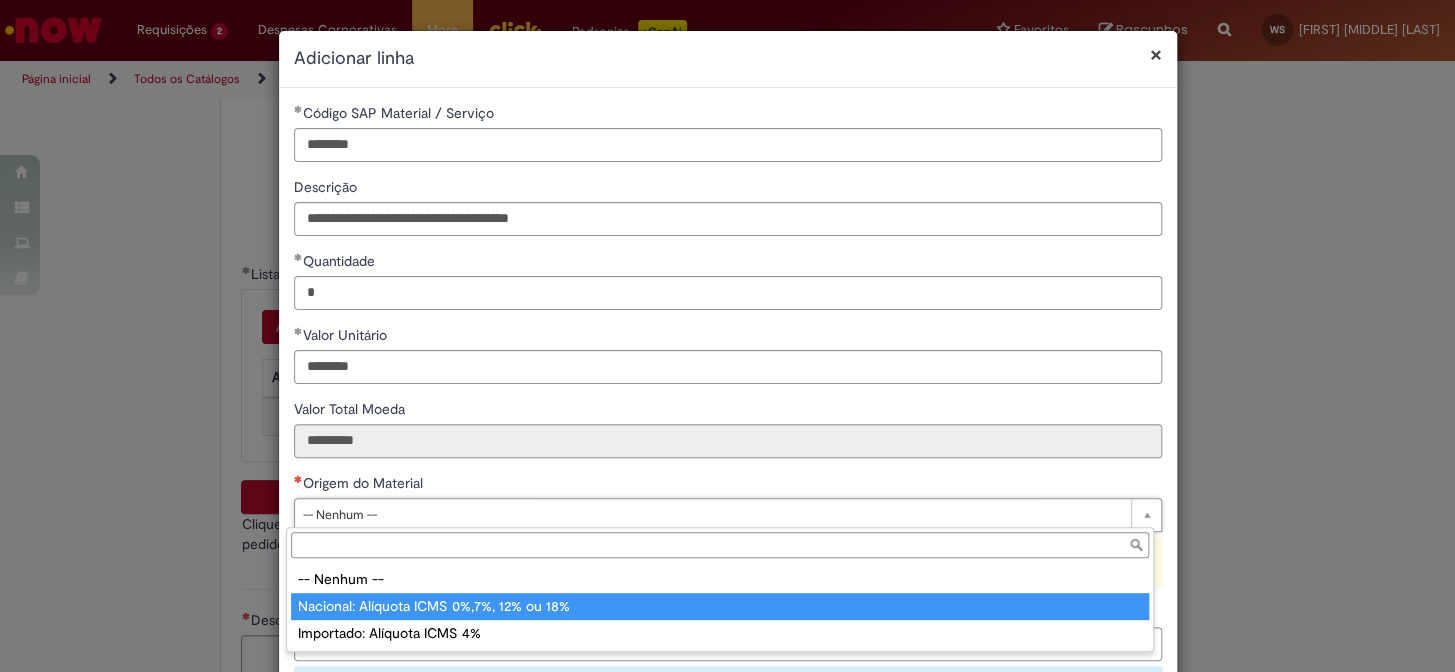 type on "**********" 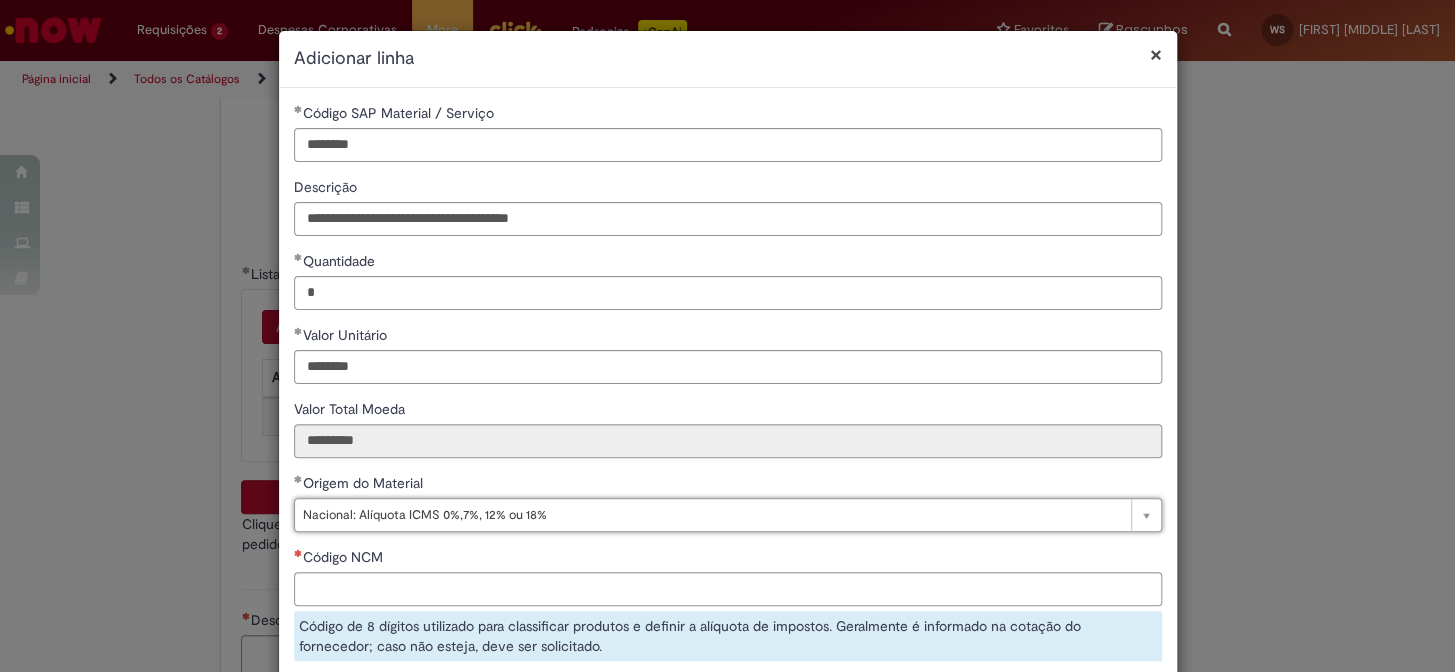 scroll, scrollTop: 90, scrollLeft: 0, axis: vertical 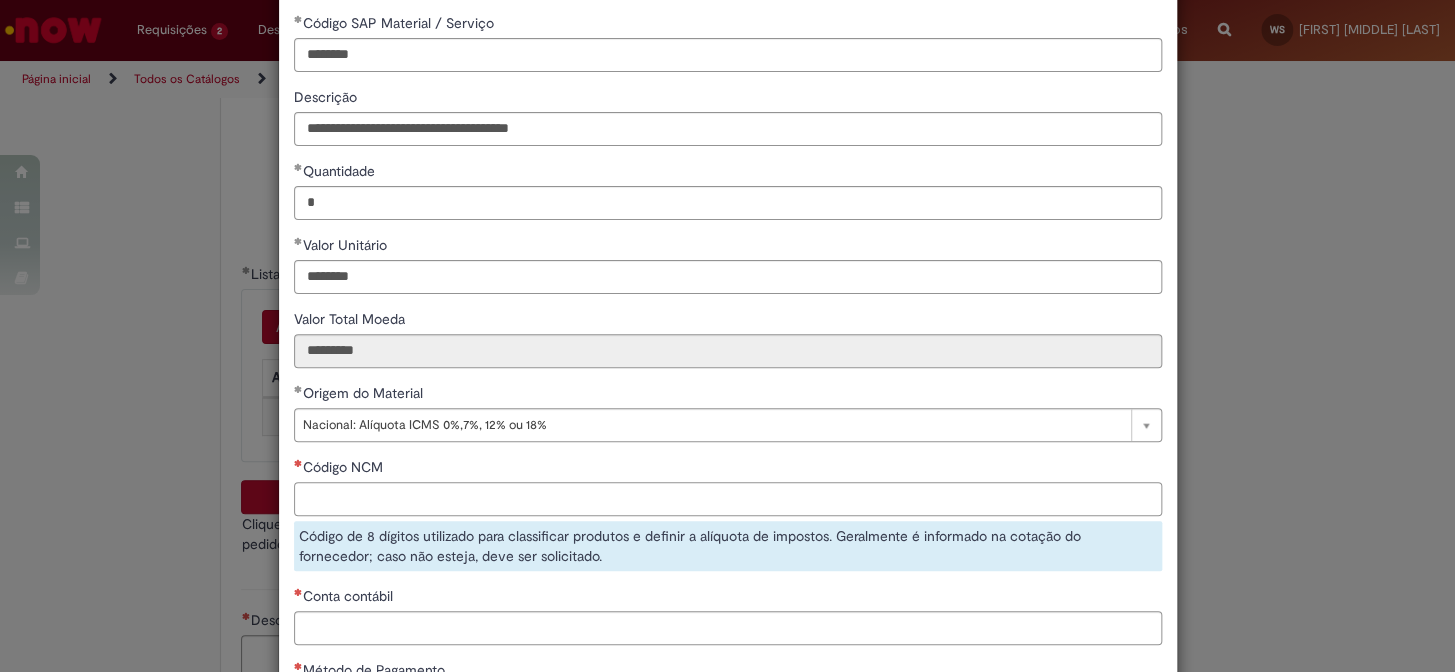 click on "Código NCM" at bounding box center (728, 499) 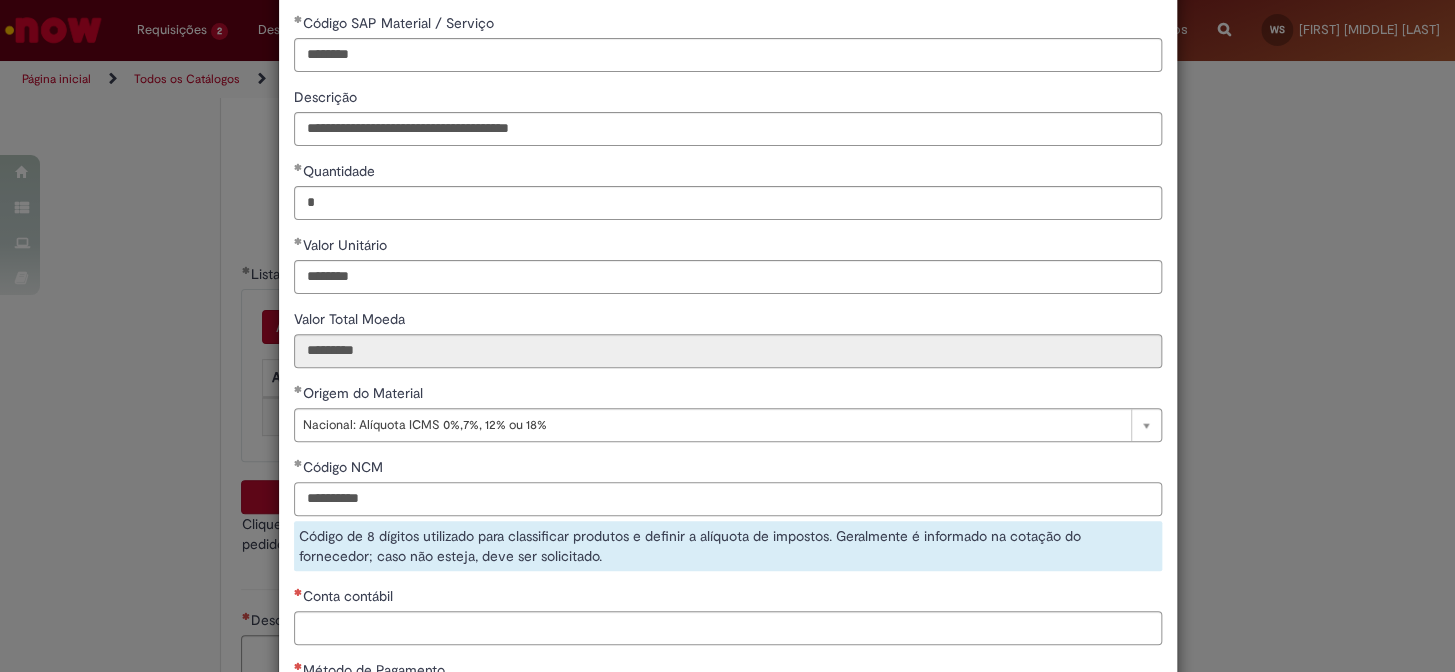 click on "**********" at bounding box center [728, 499] 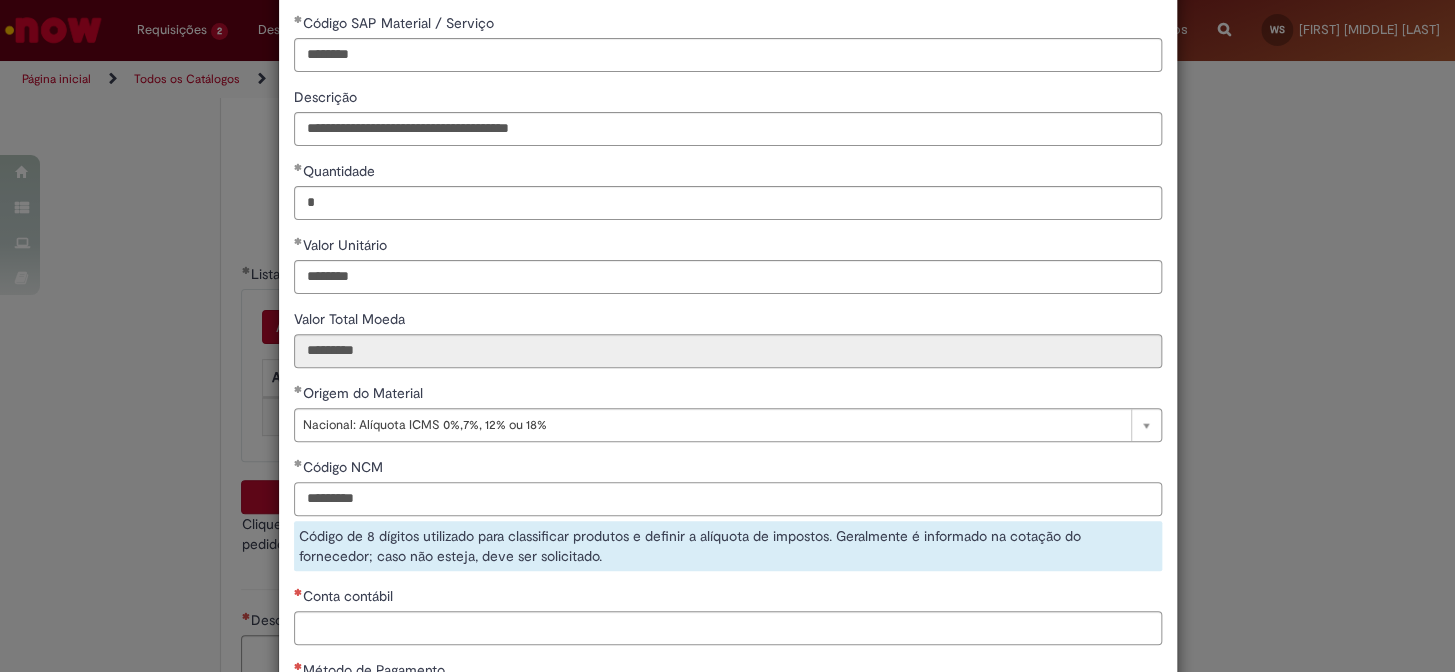 click on "*********" at bounding box center (728, 499) 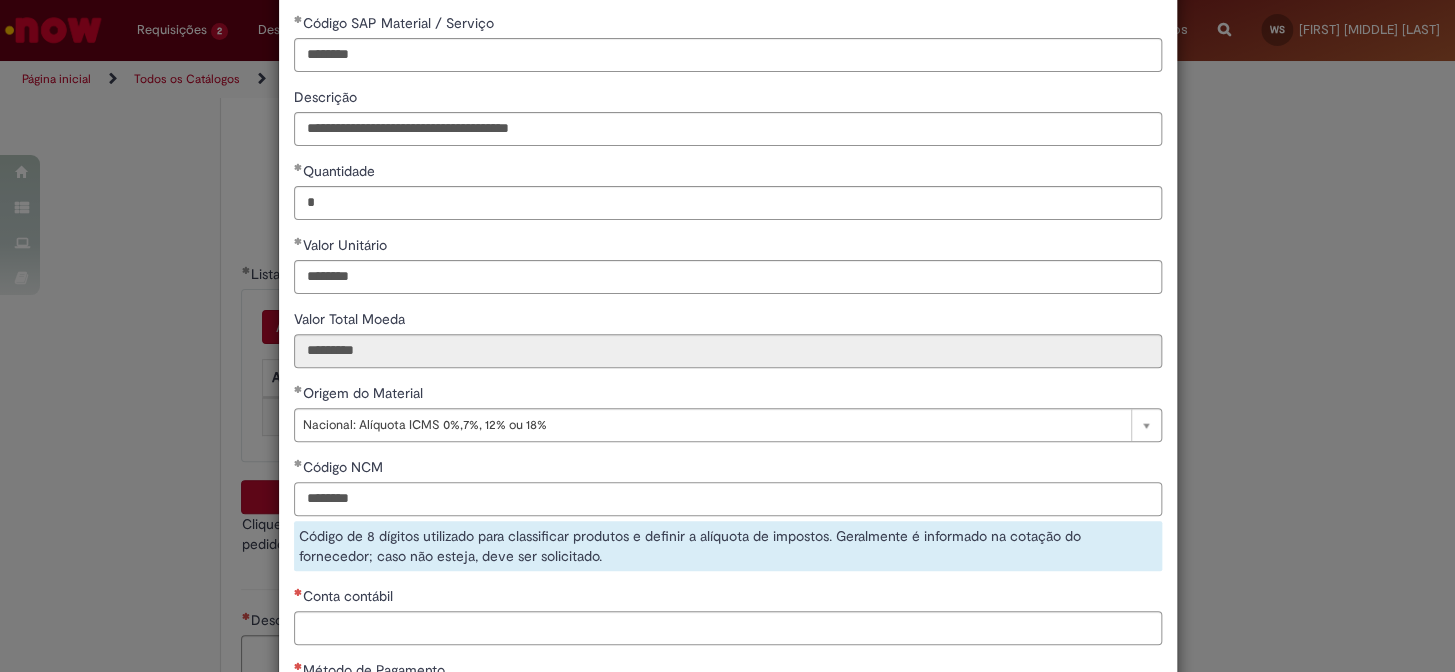 click on "********" at bounding box center [728, 499] 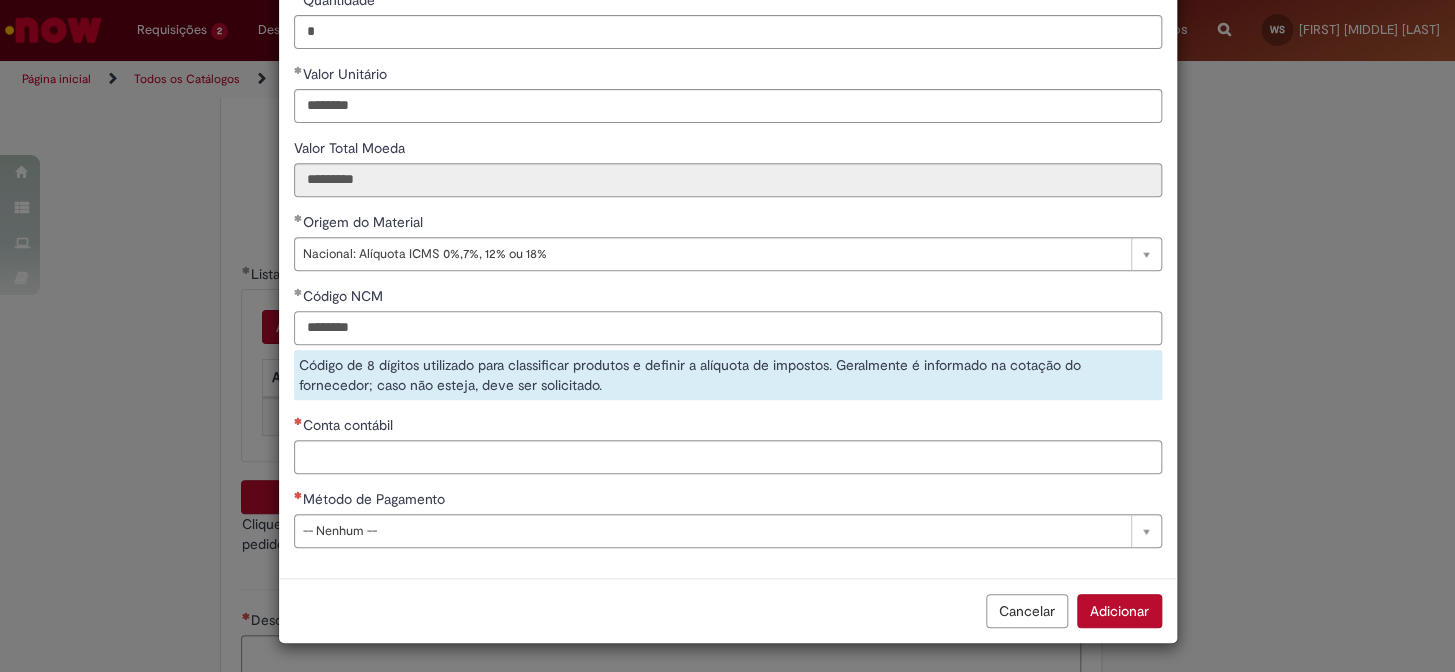 type on "********" 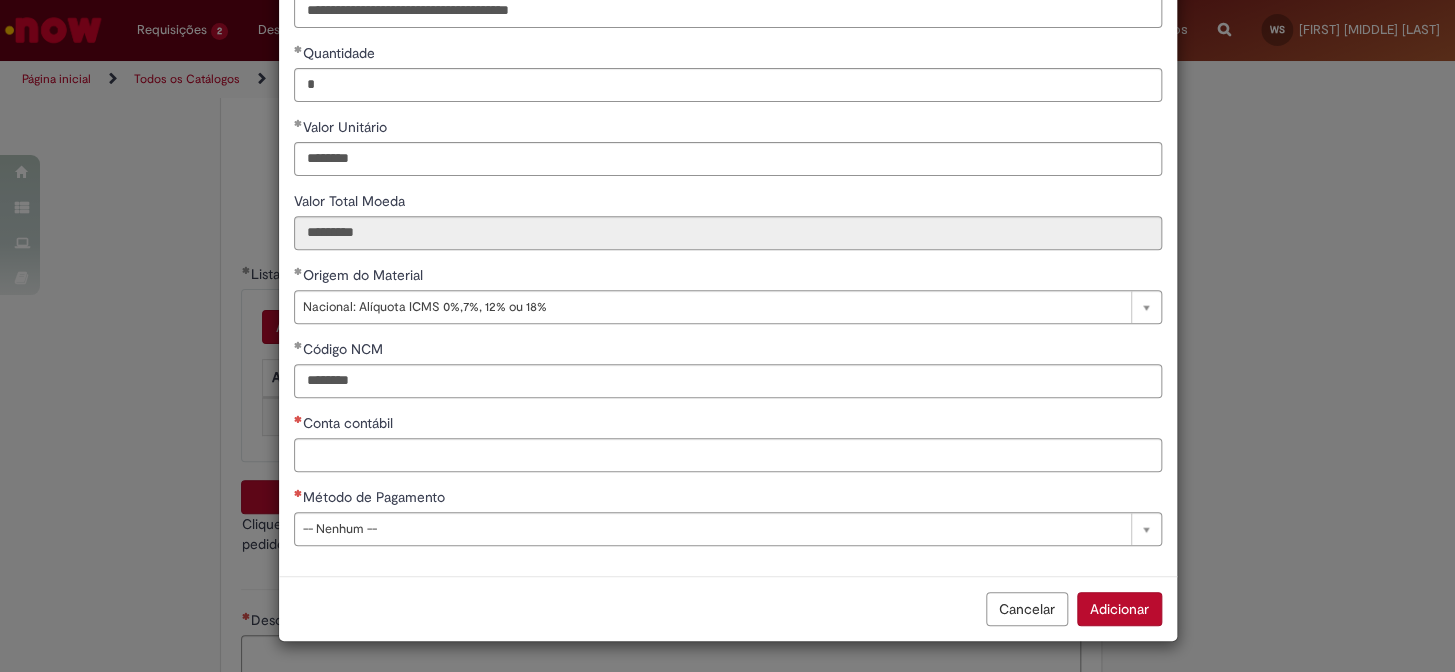 scroll, scrollTop: 207, scrollLeft: 0, axis: vertical 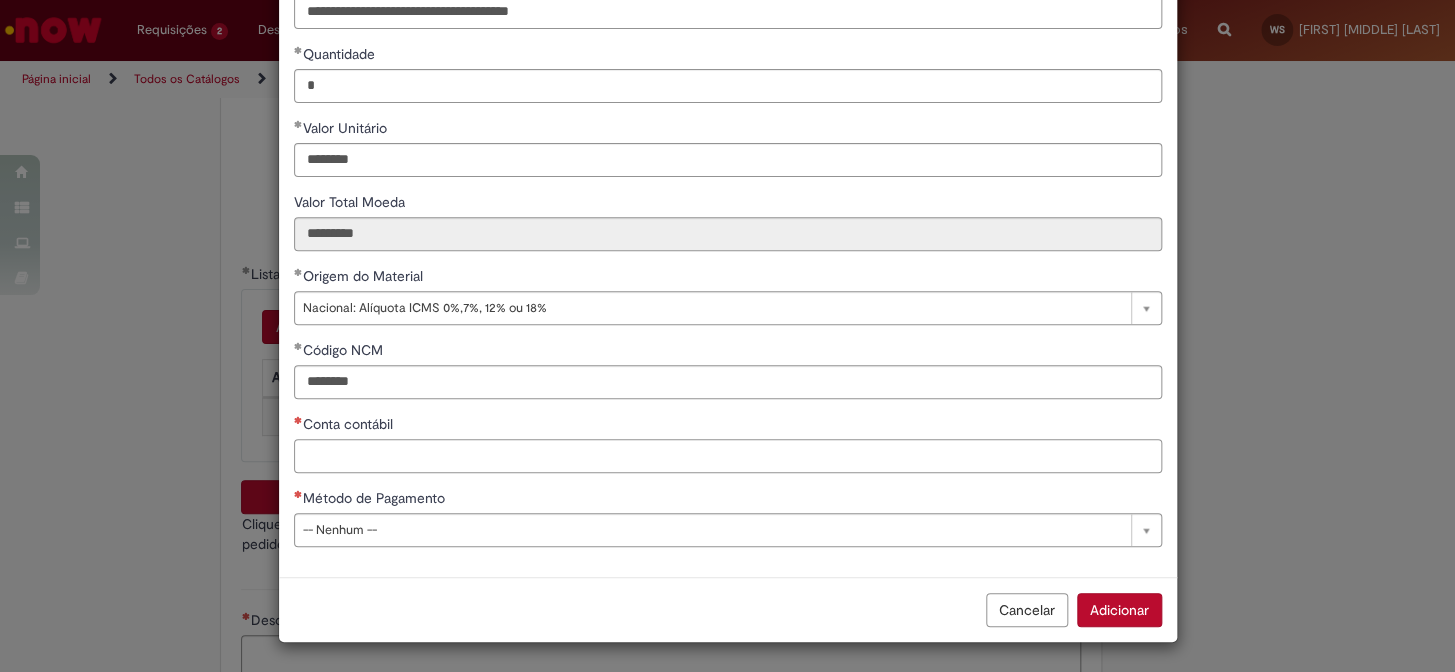 click on "Conta contábil" at bounding box center [728, 456] 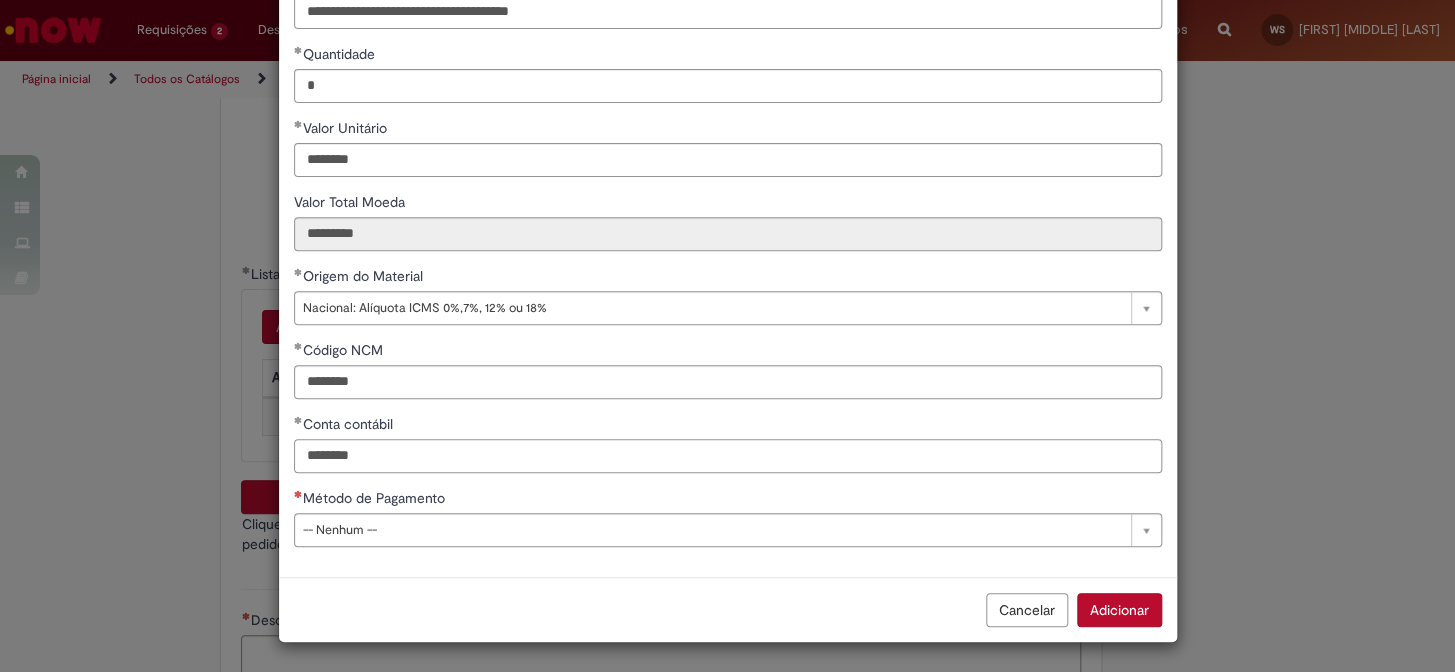 type on "********" 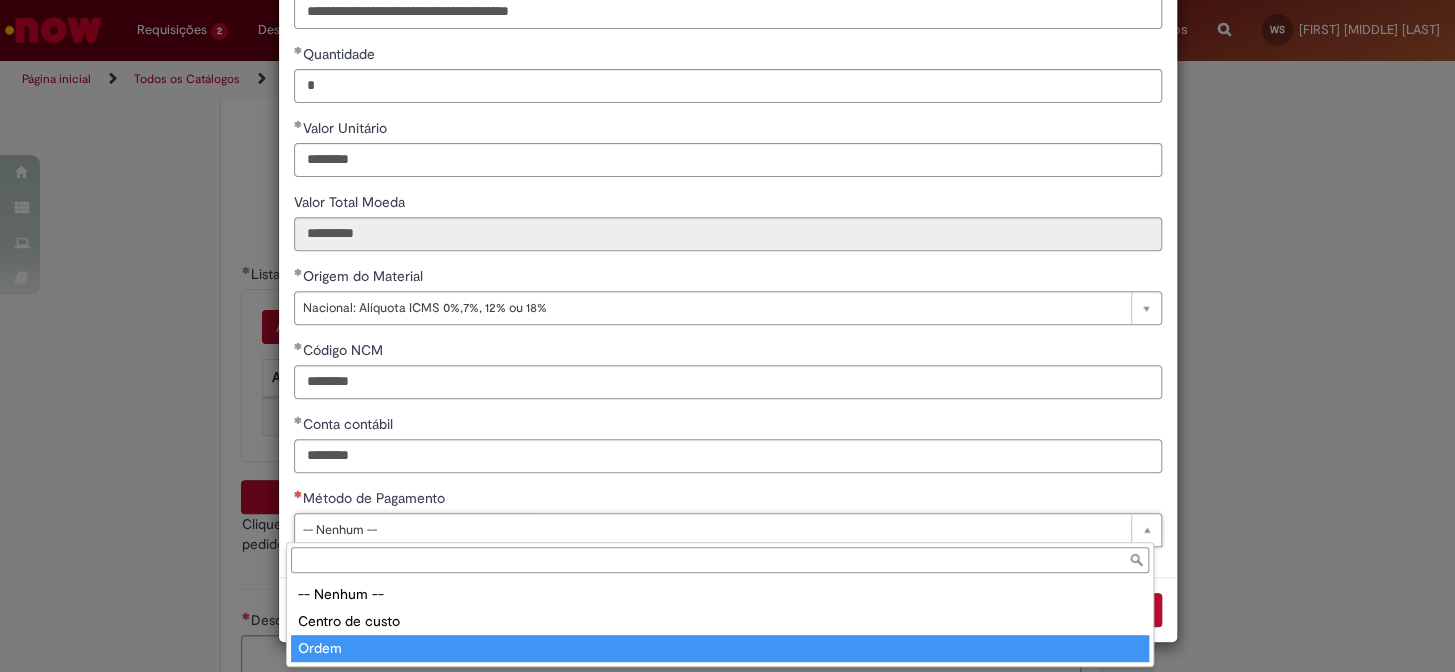 type on "*****" 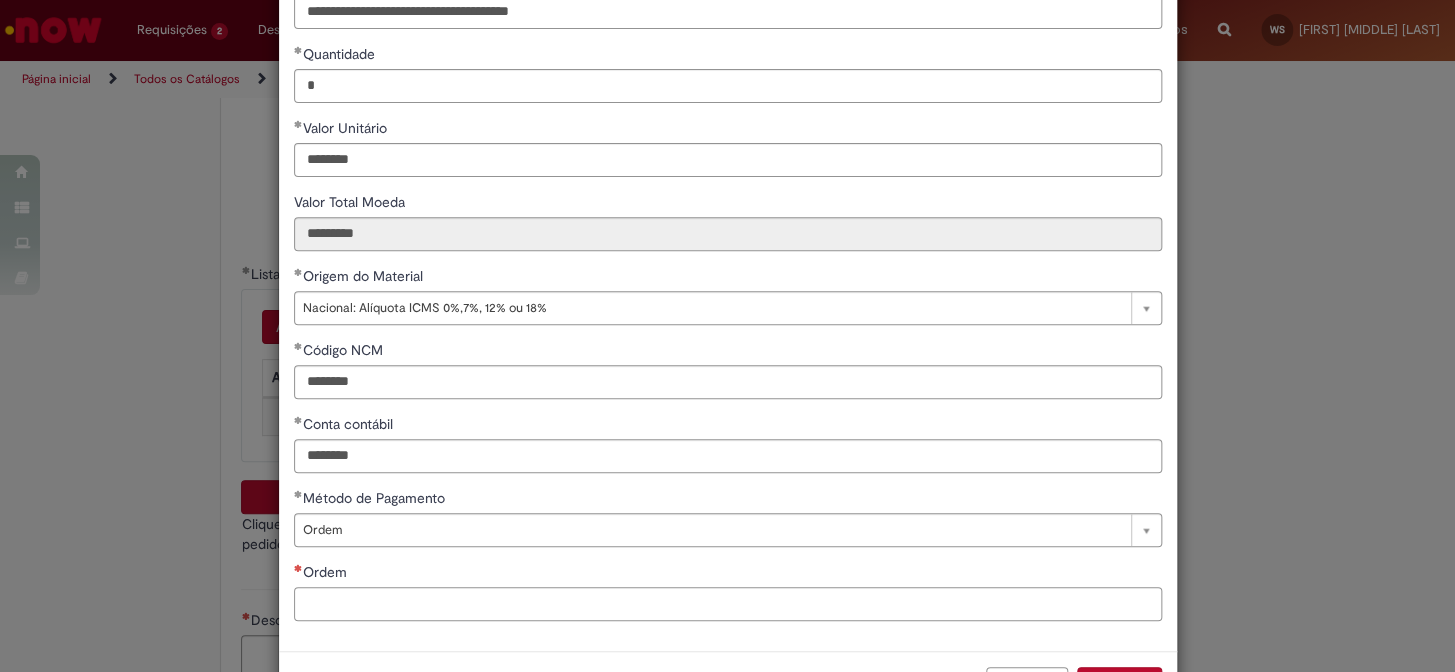 click on "Ordem" at bounding box center (728, 604) 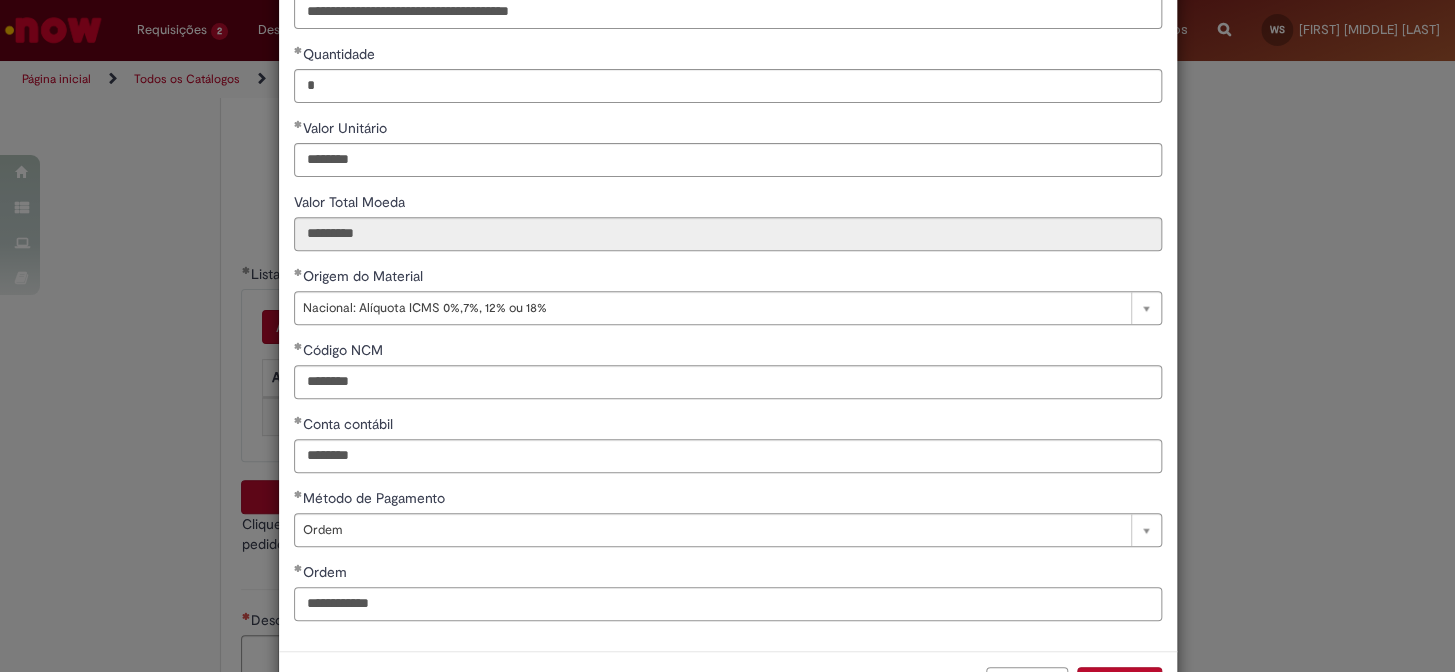 scroll, scrollTop: 280, scrollLeft: 0, axis: vertical 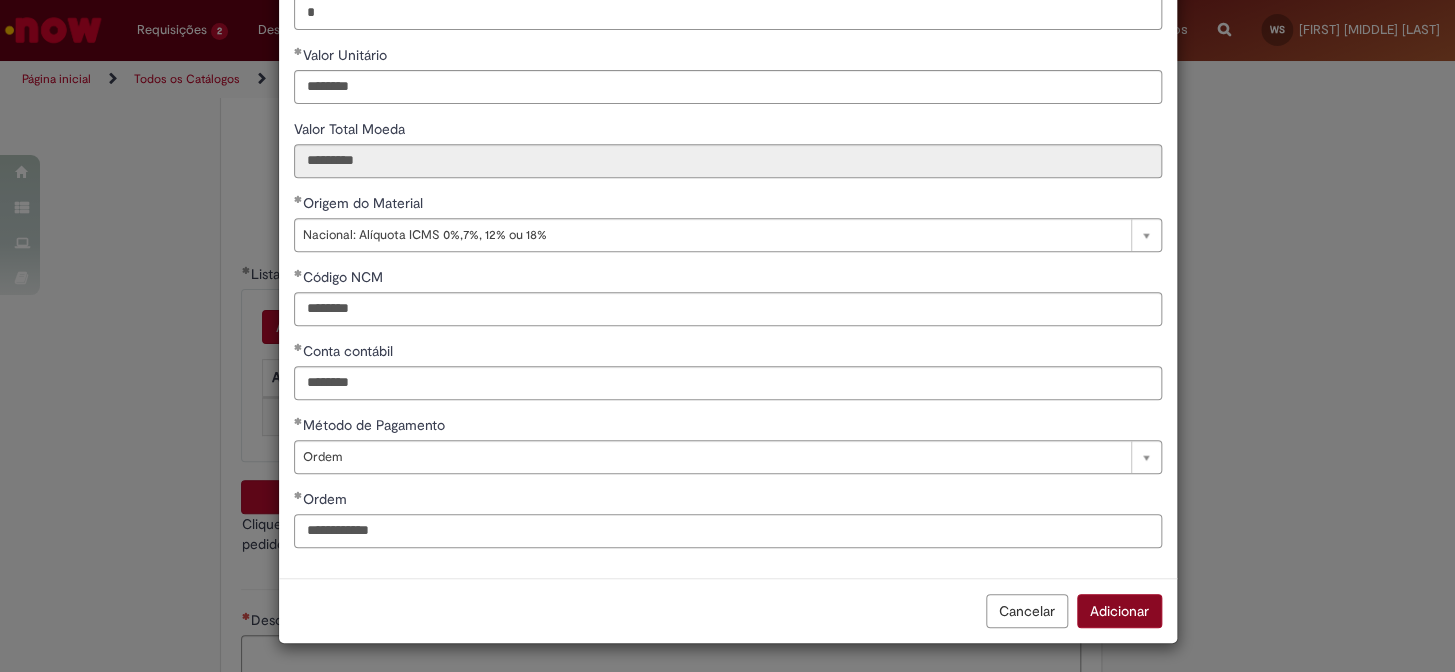 type on "**********" 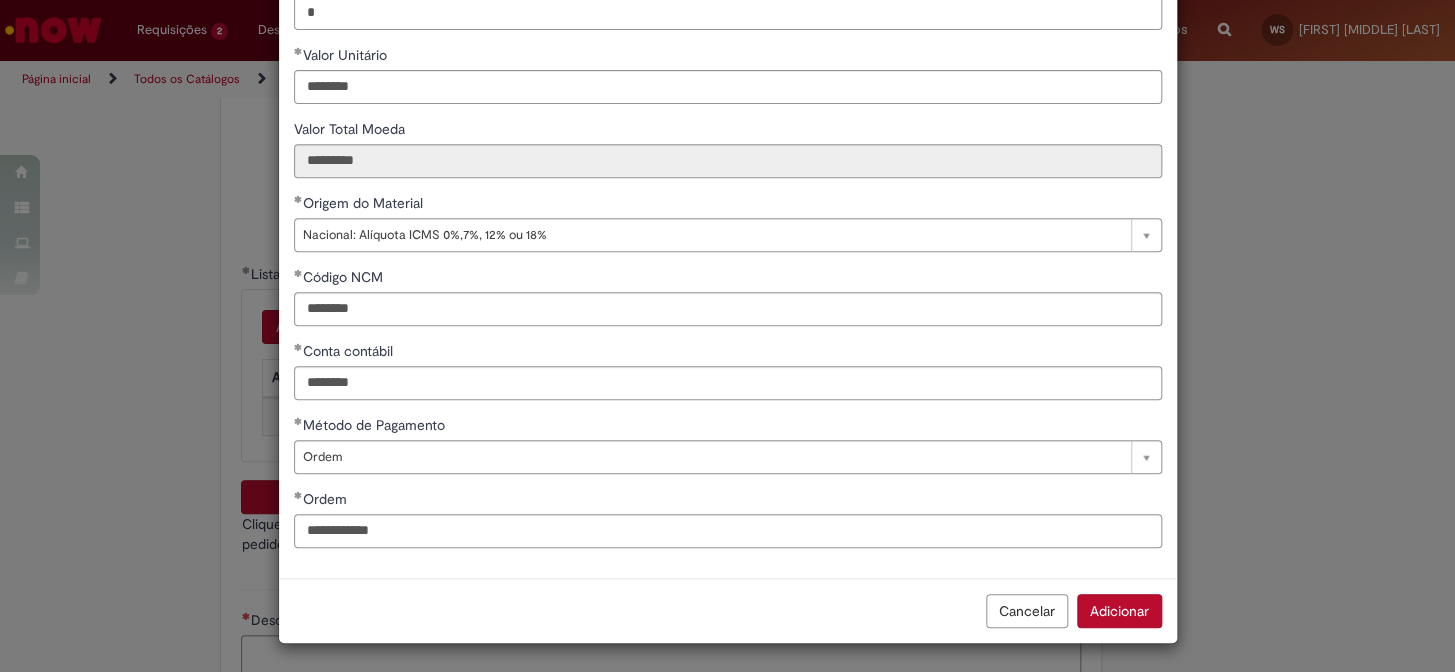 click on "Adicionar" at bounding box center (1119, 611) 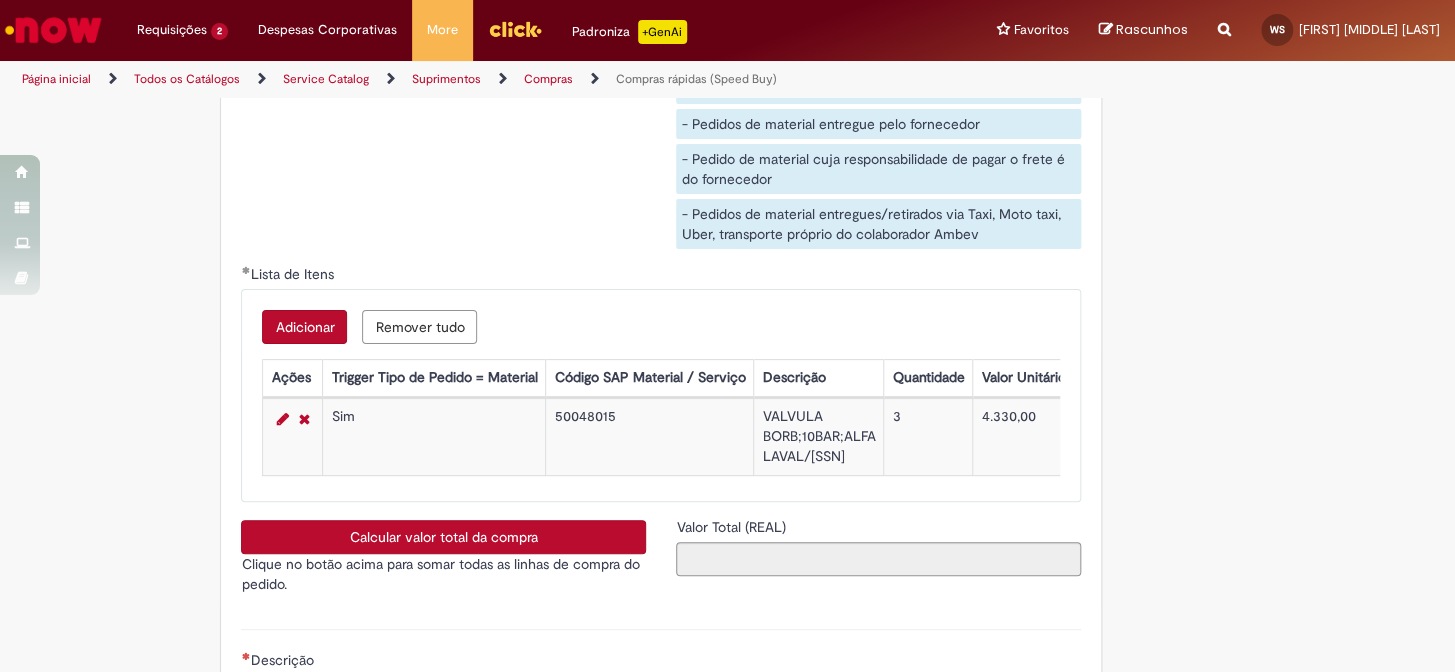 scroll, scrollTop: 3594, scrollLeft: 0, axis: vertical 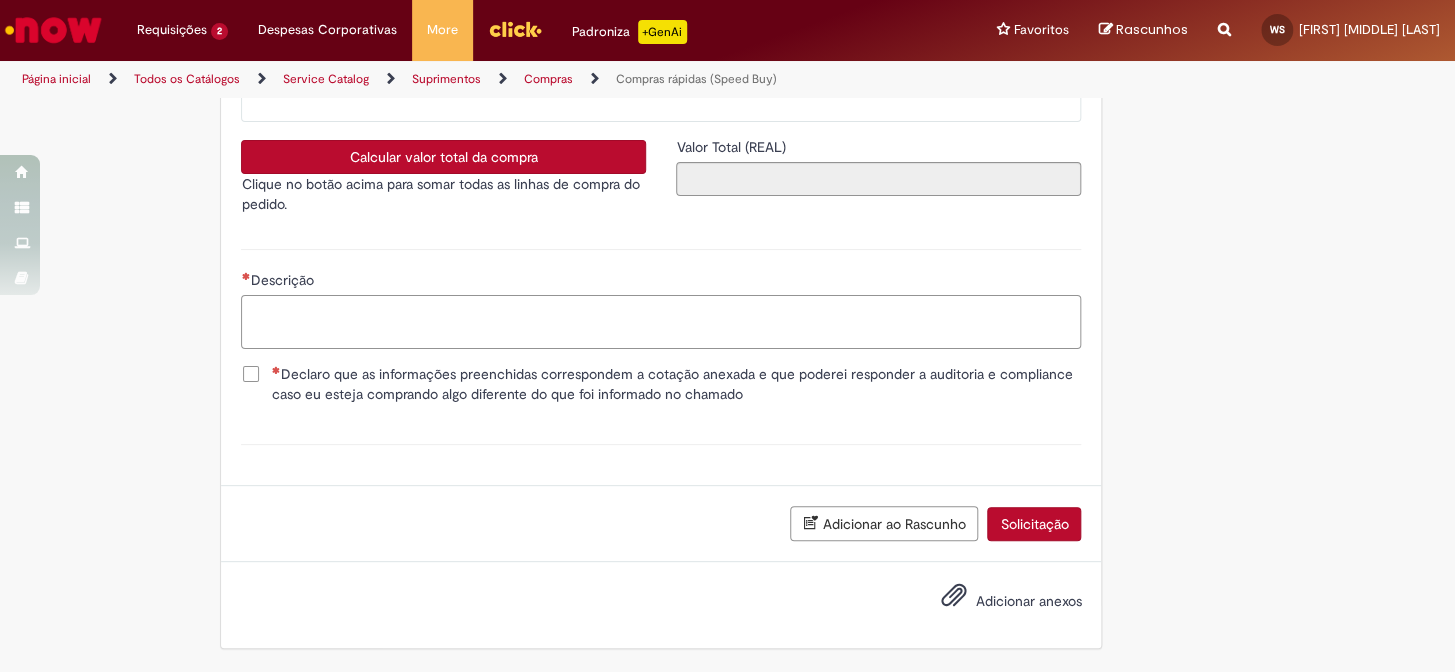 click on "Descrição" at bounding box center (661, 322) 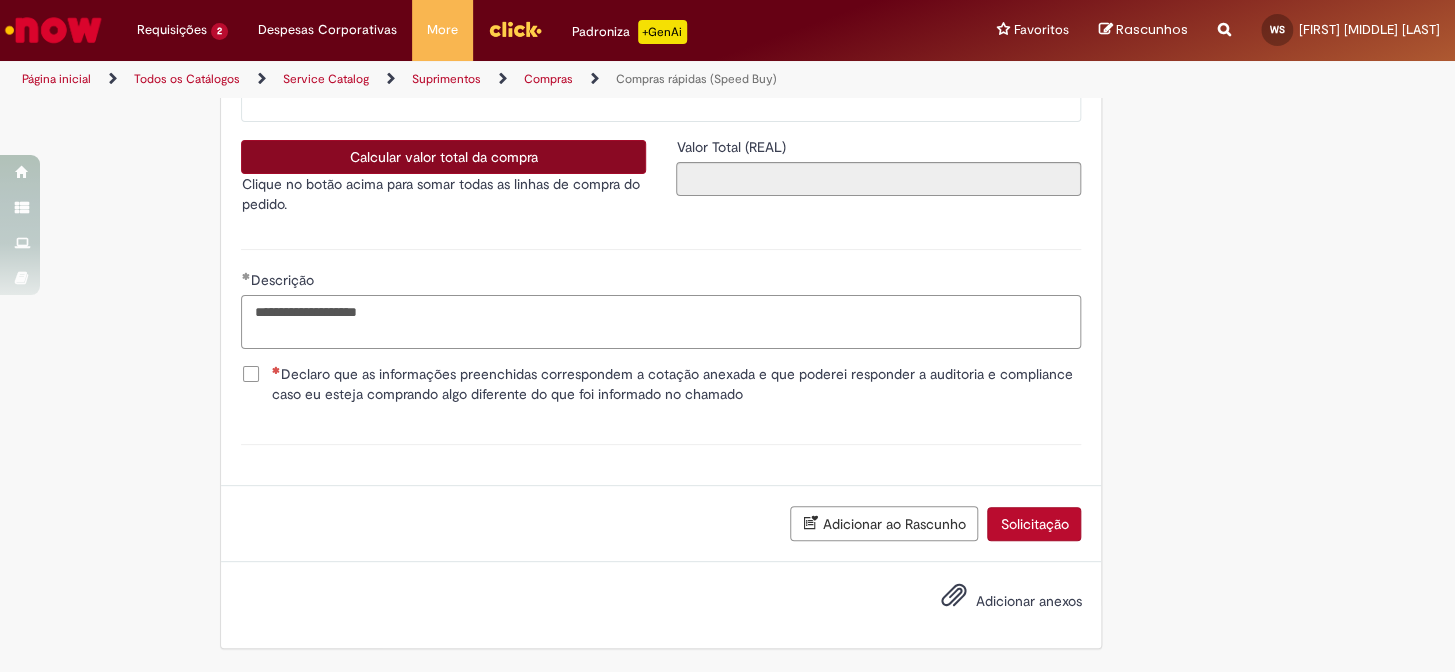 type on "**********" 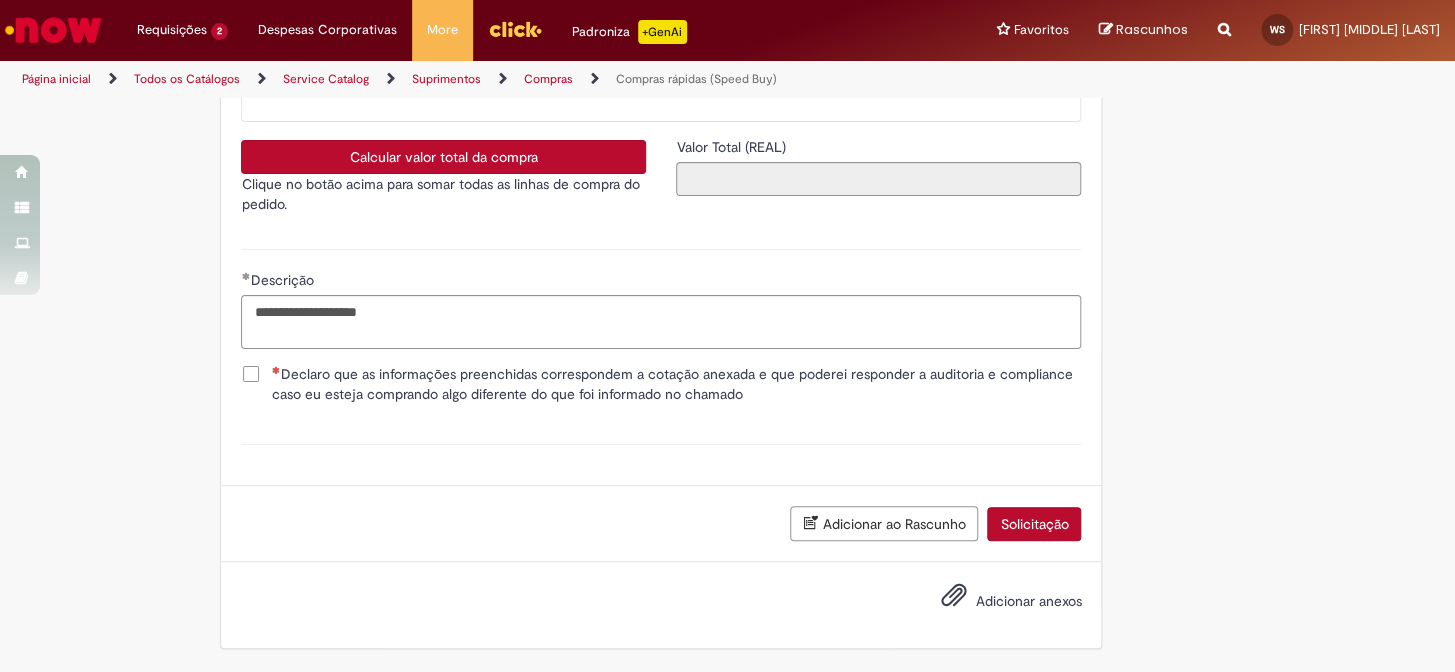 click on "Calcular valor total da compra" at bounding box center [443, 157] 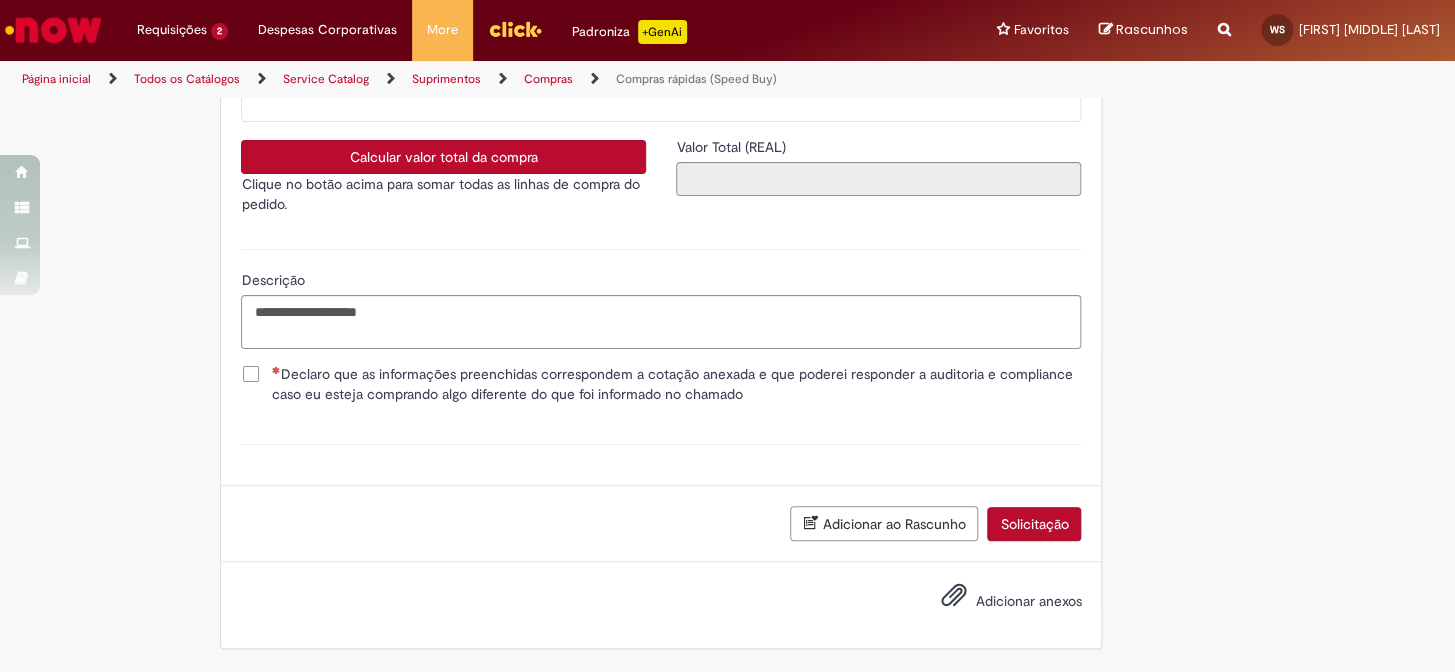 type on "**********" 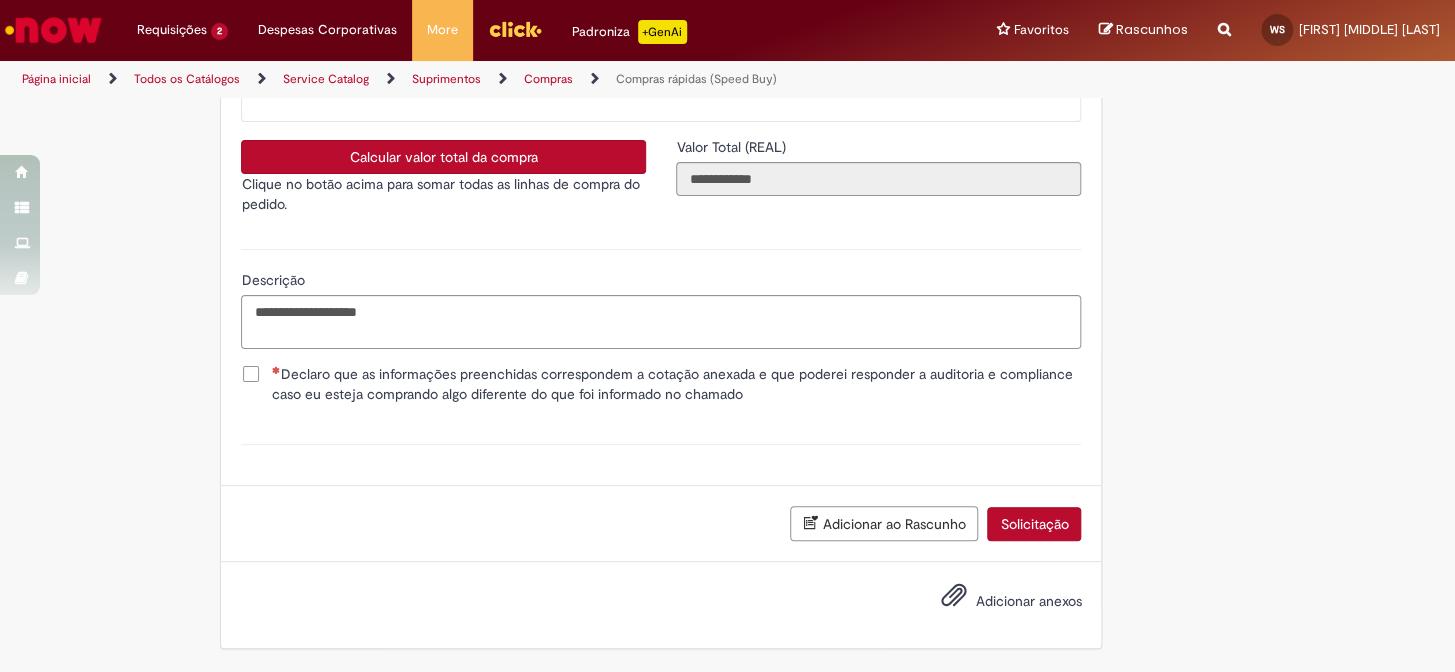 type 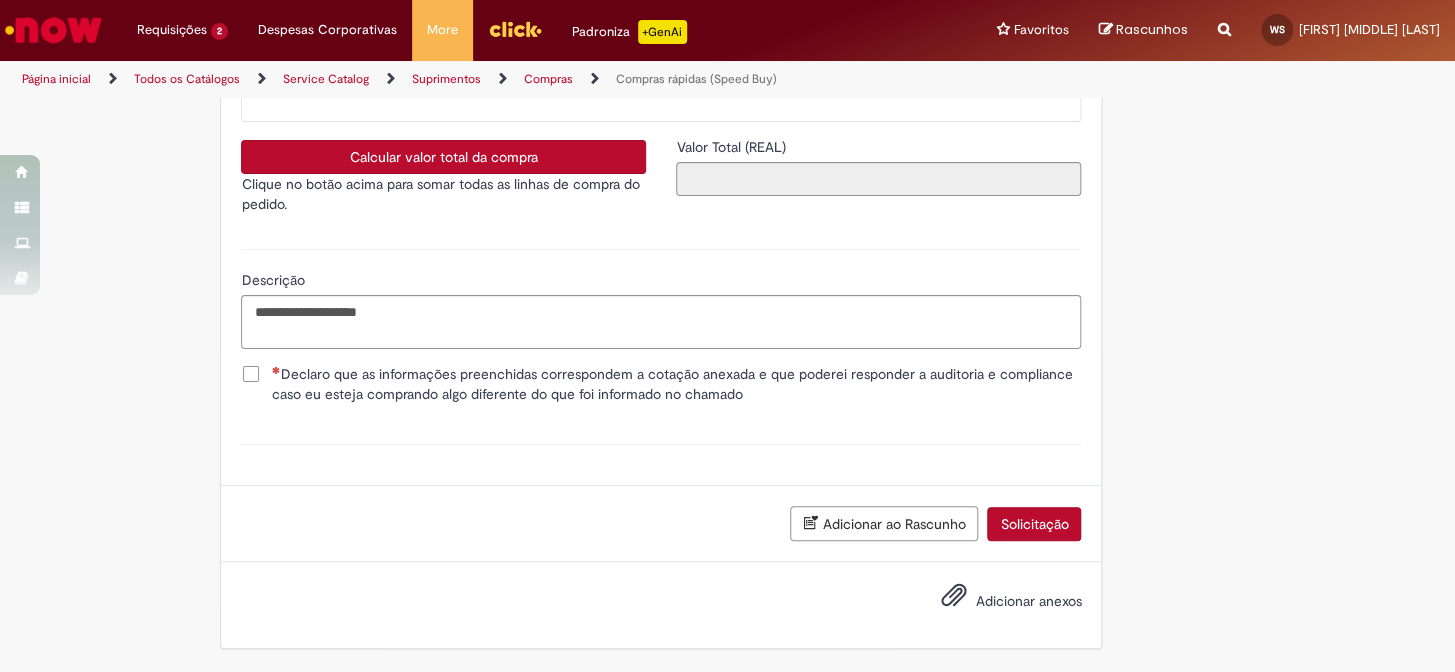 click on "Declaro que as informações preenchidas correspondem a cotação anexada e que poderei responder a auditoria e compliance caso eu esteja comprando algo diferente do que foi informado no chamado" at bounding box center (676, 384) 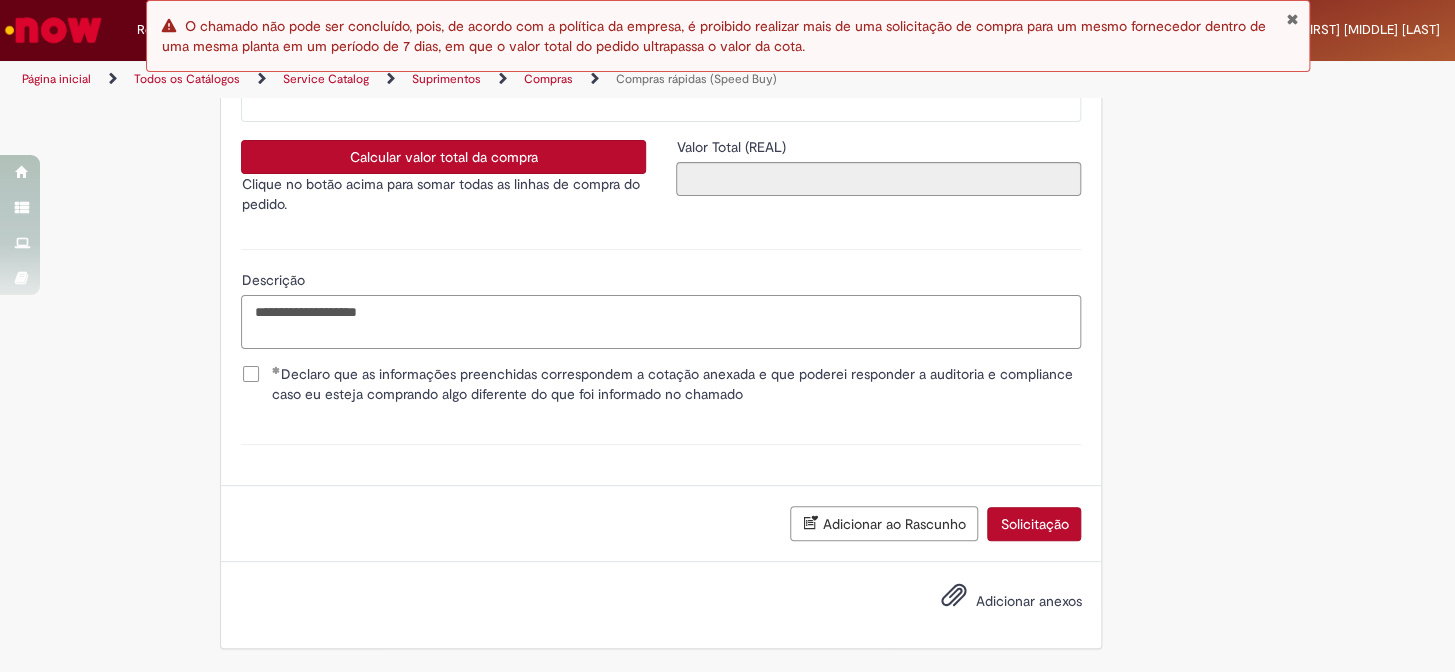 click on "**********" at bounding box center (661, 322) 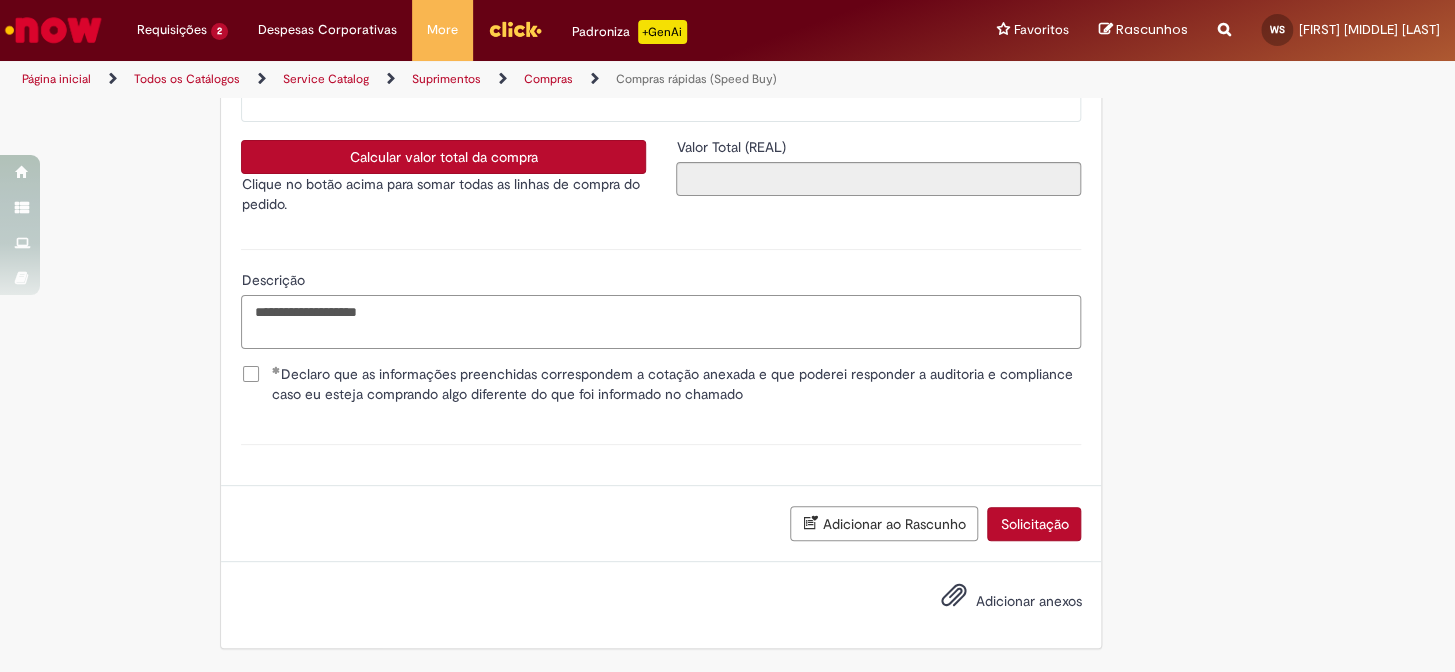 scroll, scrollTop: 3230, scrollLeft: 0, axis: vertical 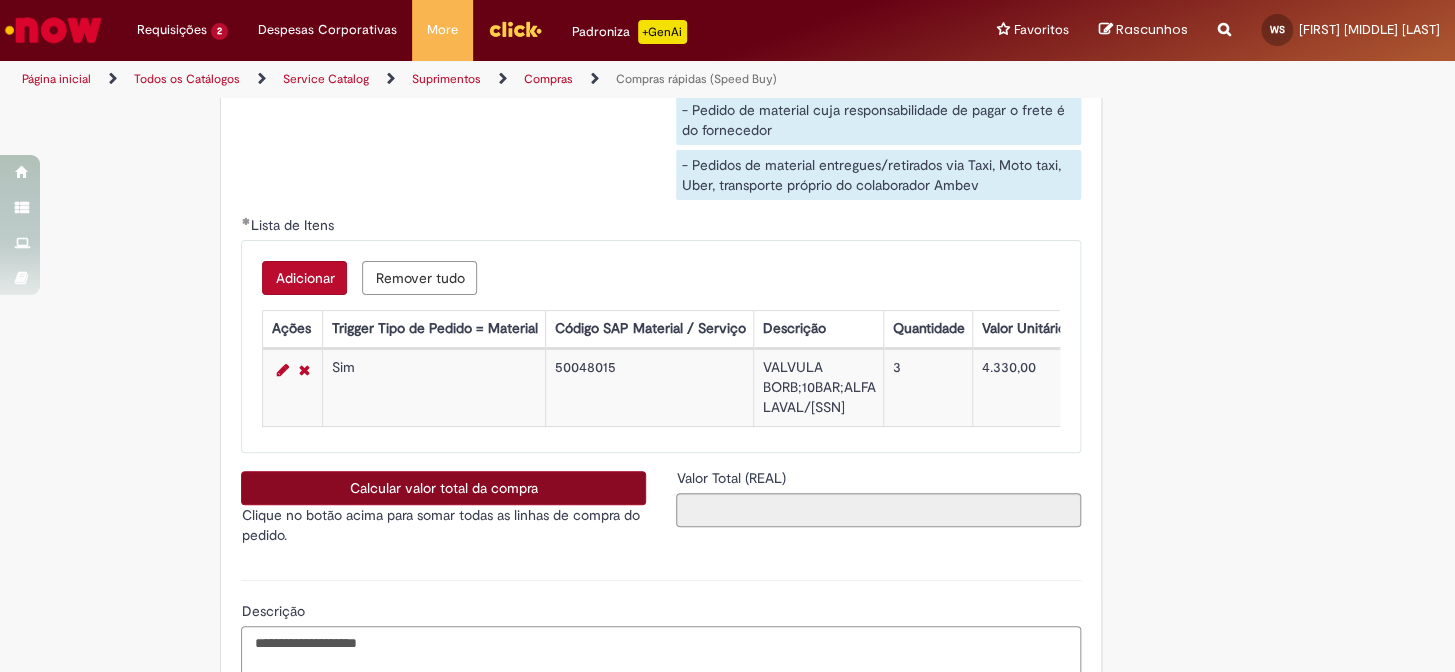 type on "**********" 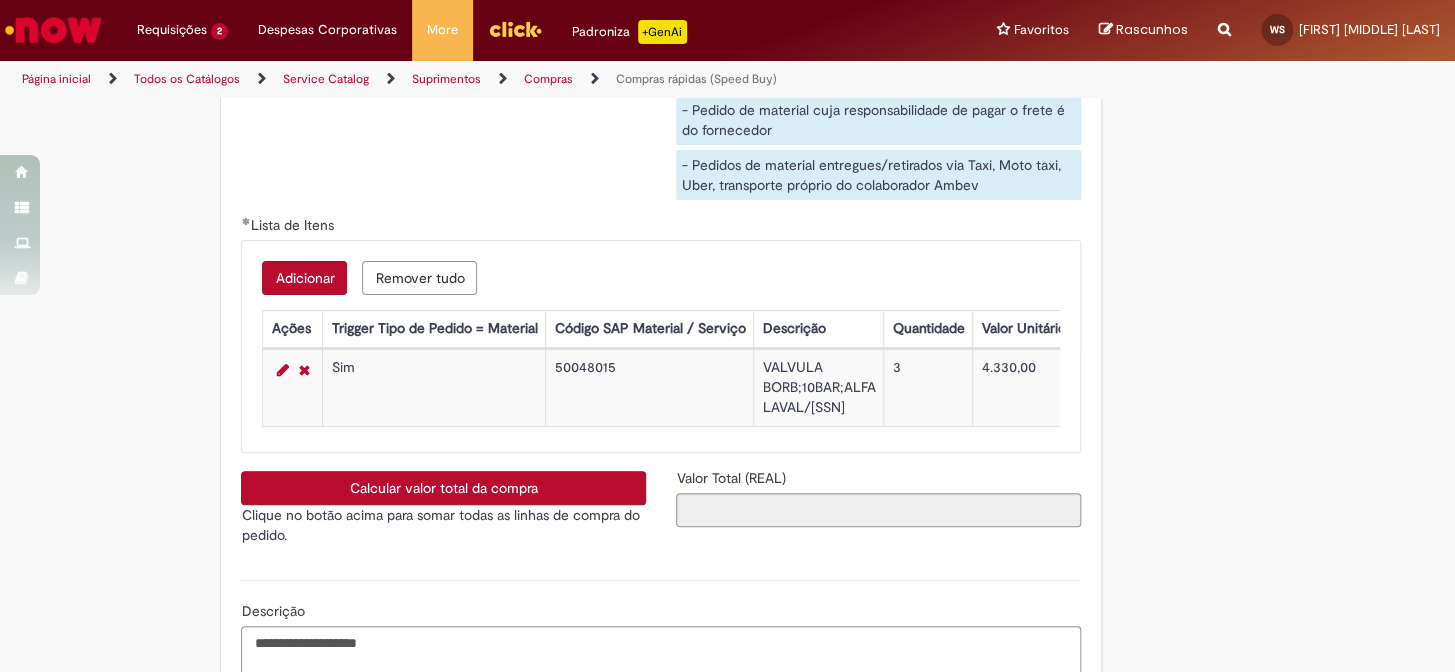 click on "Calcular valor total da compra" at bounding box center [443, 488] 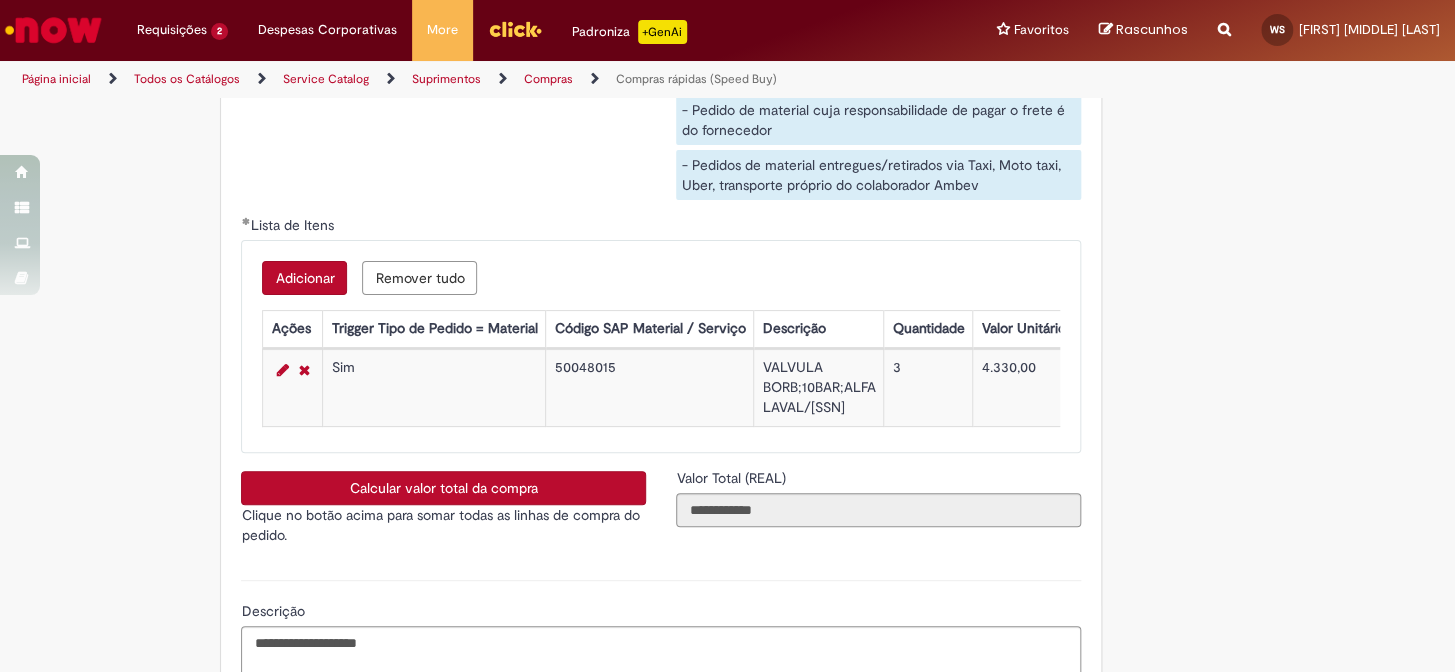 type 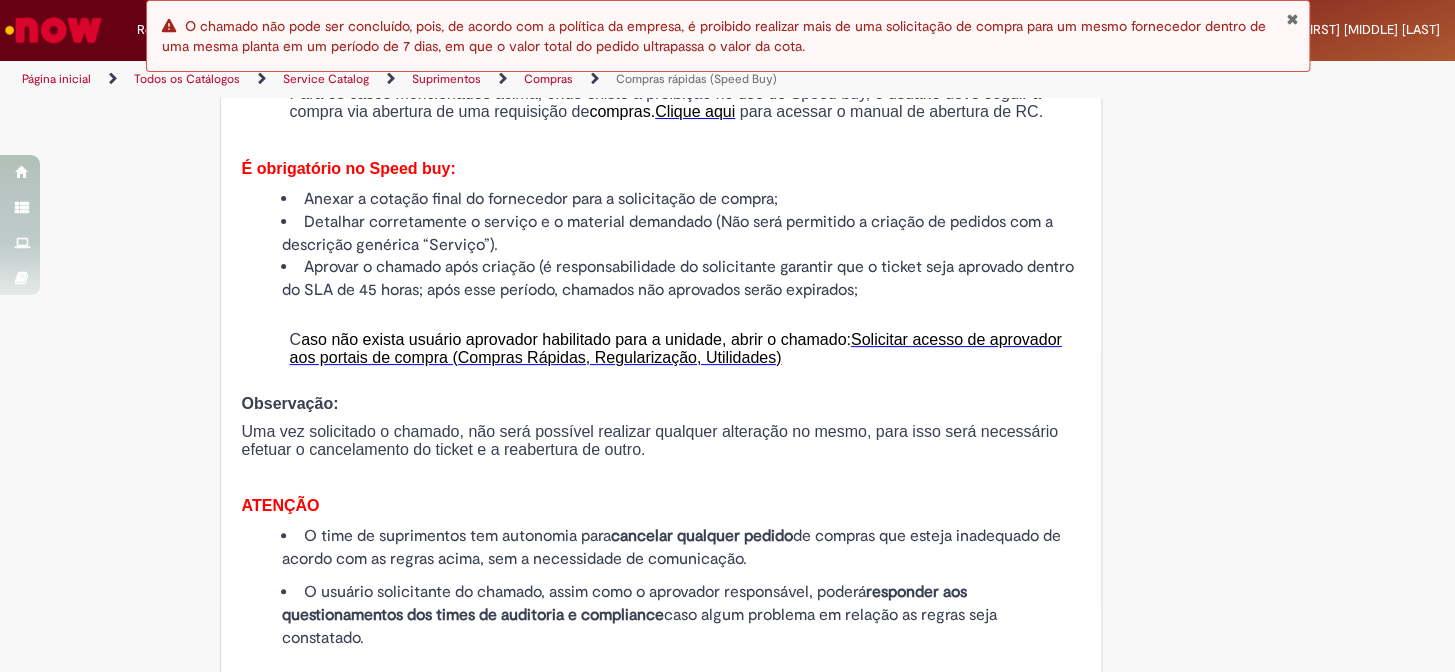 scroll, scrollTop: 1321, scrollLeft: 0, axis: vertical 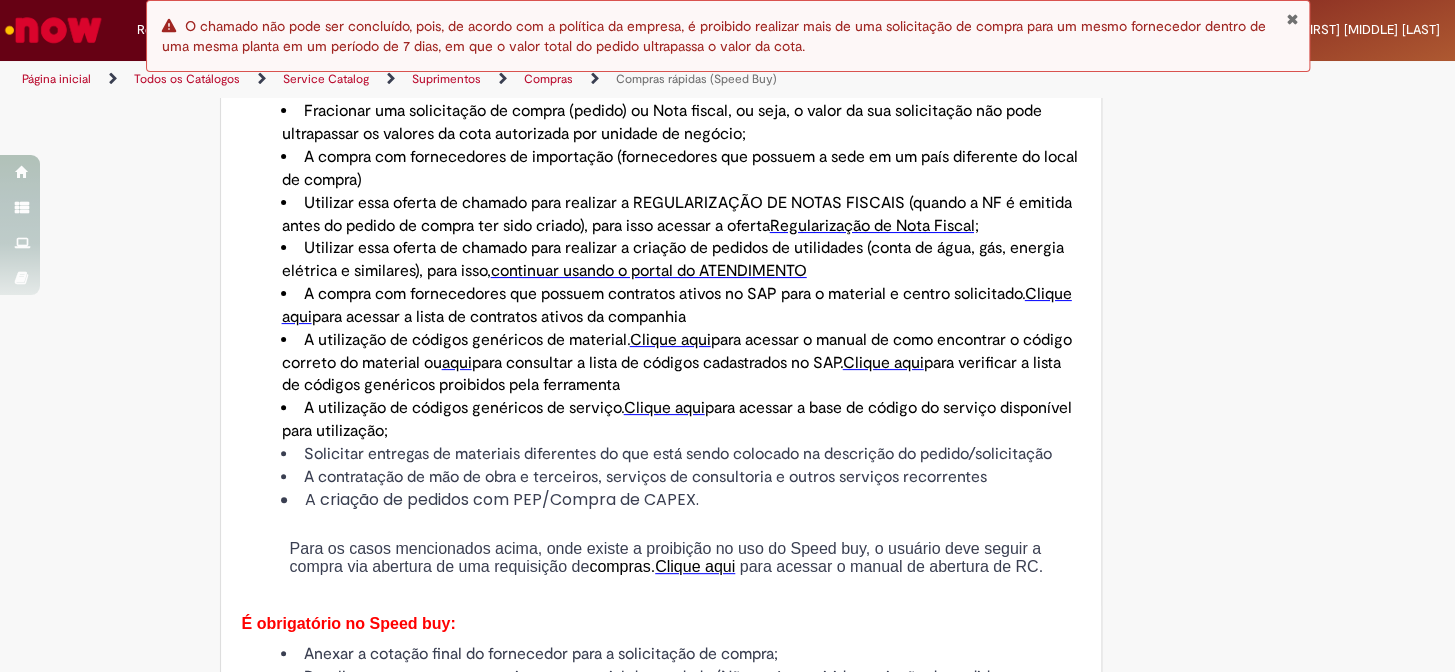 click at bounding box center [1292, 19] 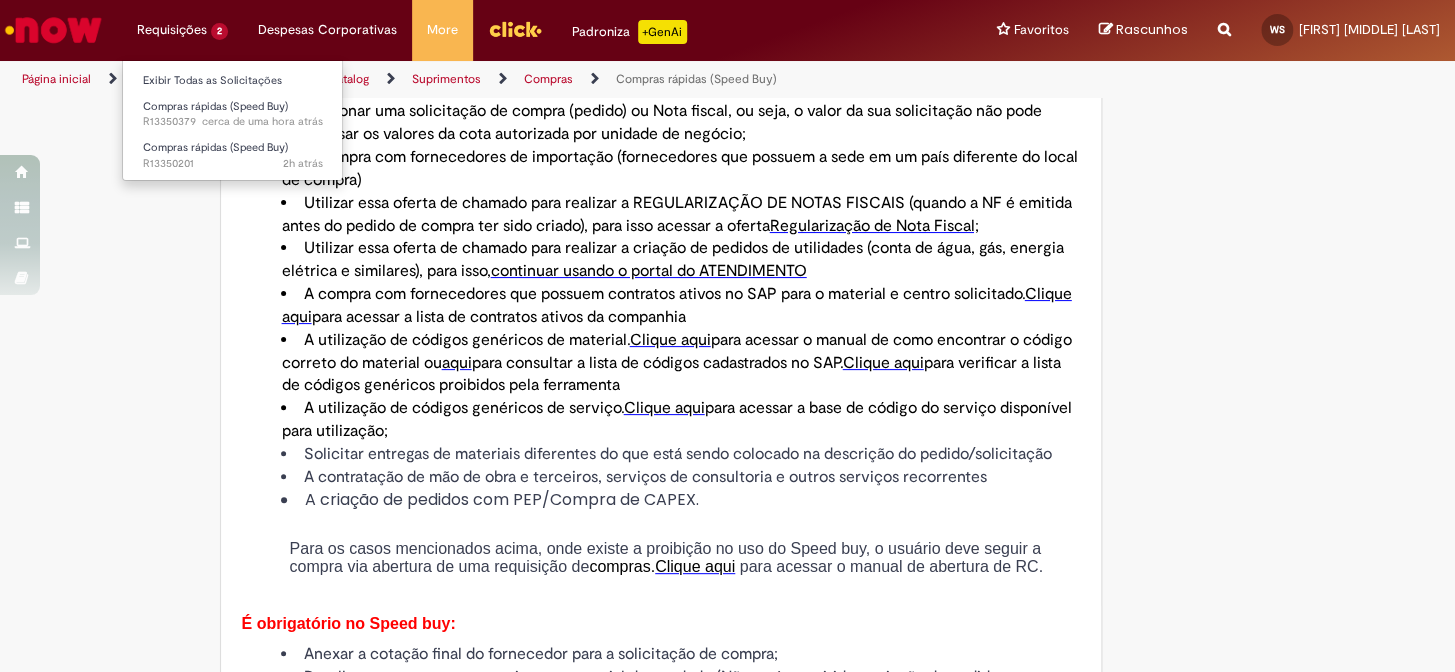 click on "Requisições   2
Exibir Todas as Solicitações
Compras rápidas (Speed Buy)
cerca de uma hora atrás cerca de uma hora atrás  R13350379
Compras rápidas (Speed Buy)
2h atrás 2 horas atrás  R13350201" at bounding box center (182, 30) 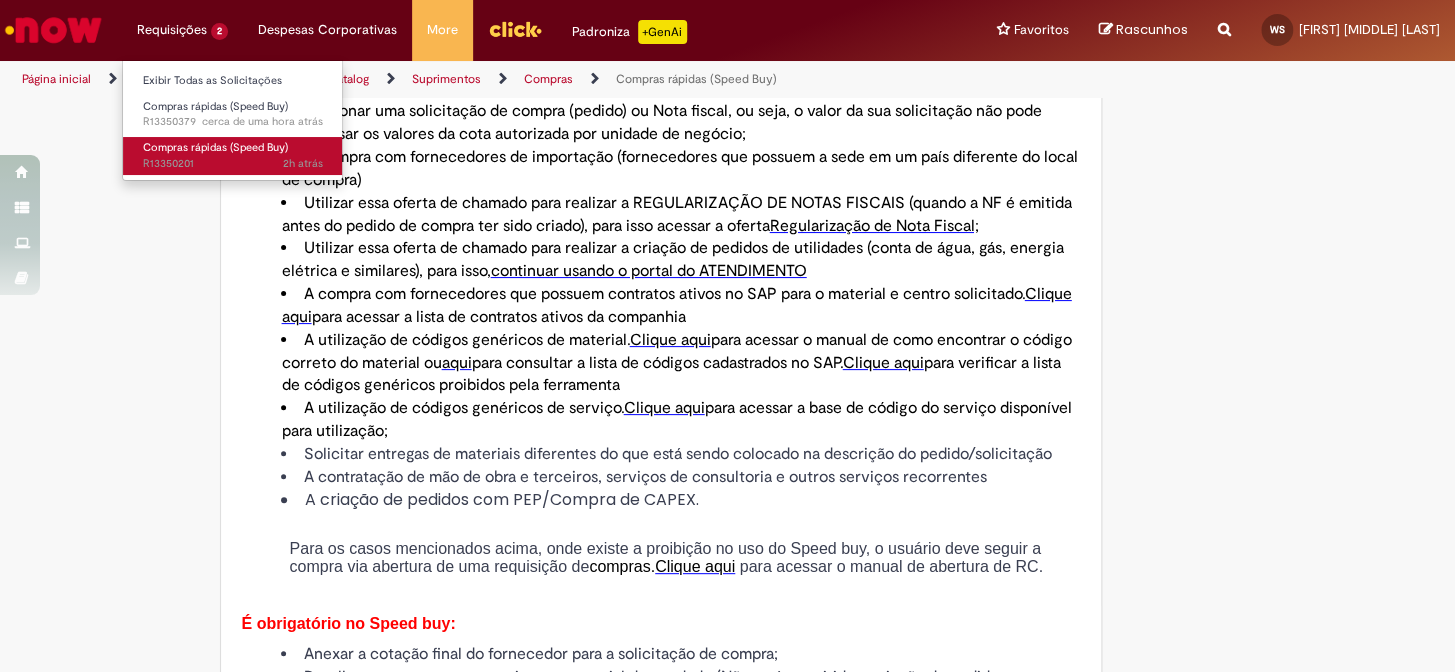 click on "2h atrás 2 horas atrás  R13350201" at bounding box center (233, 164) 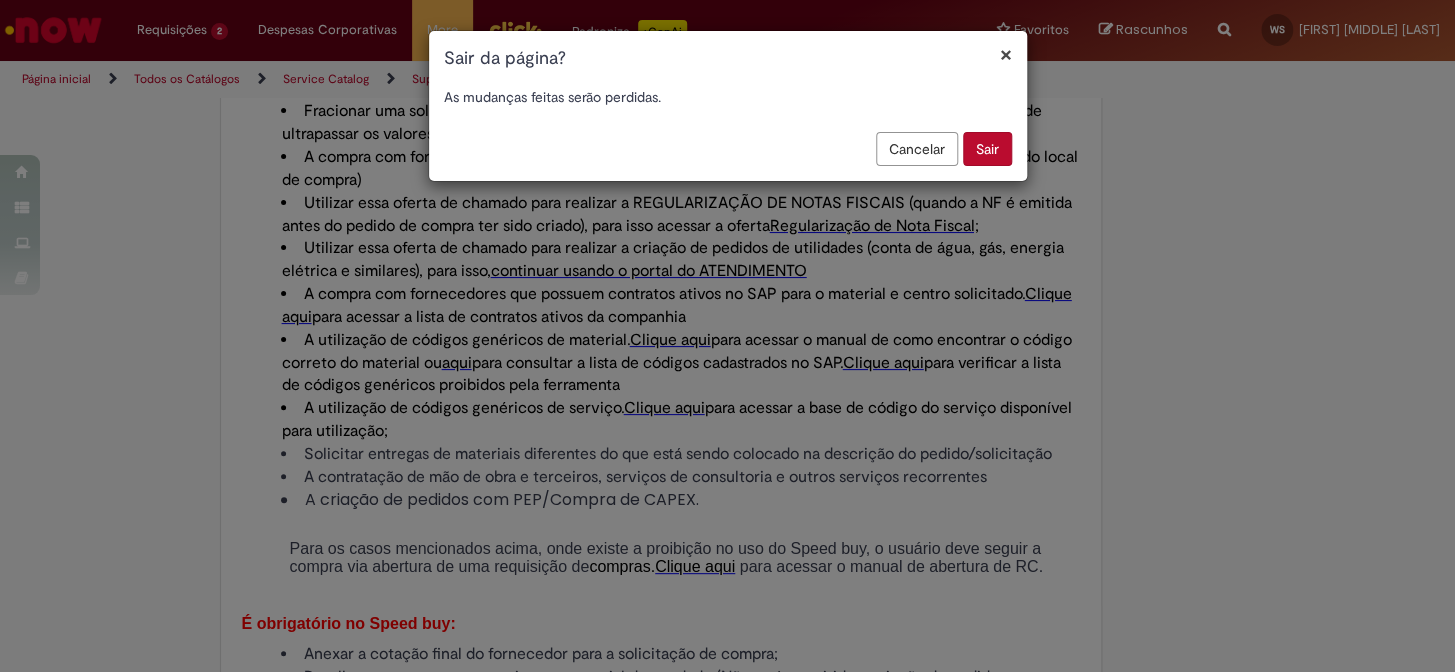 click on "Sair" at bounding box center (987, 149) 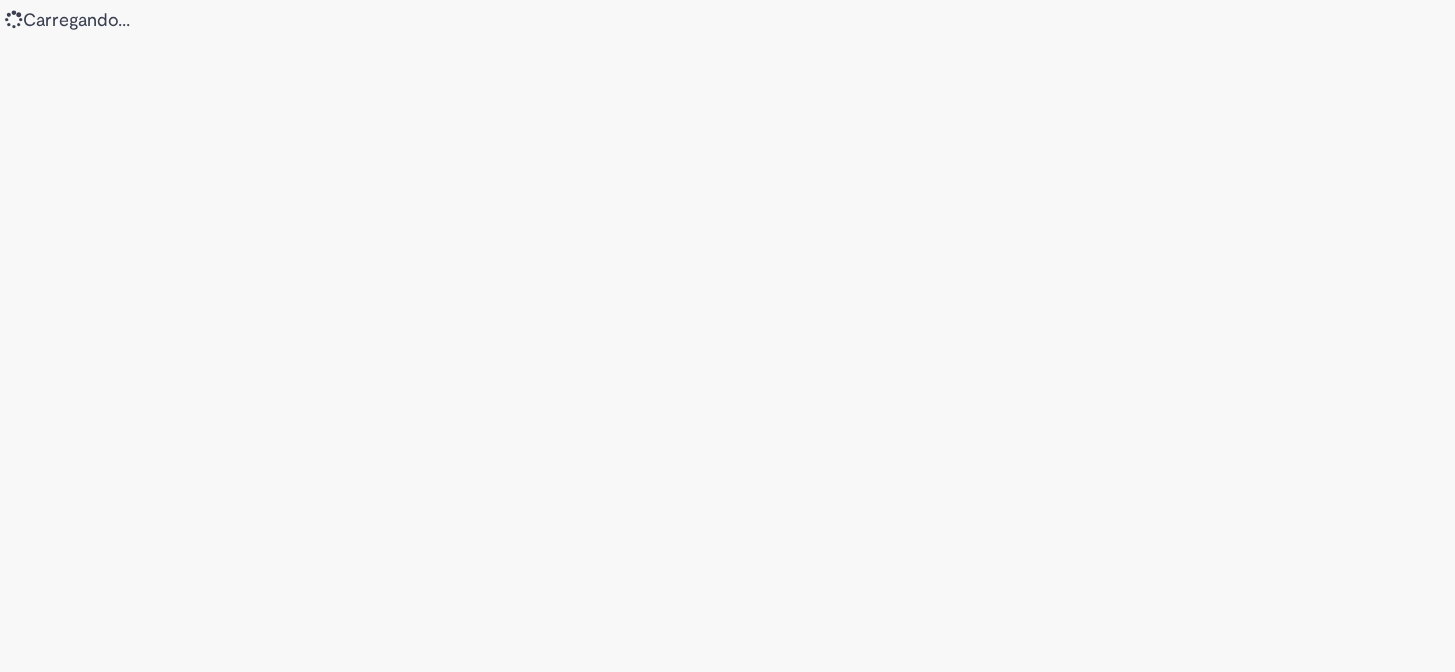 scroll, scrollTop: 0, scrollLeft: 0, axis: both 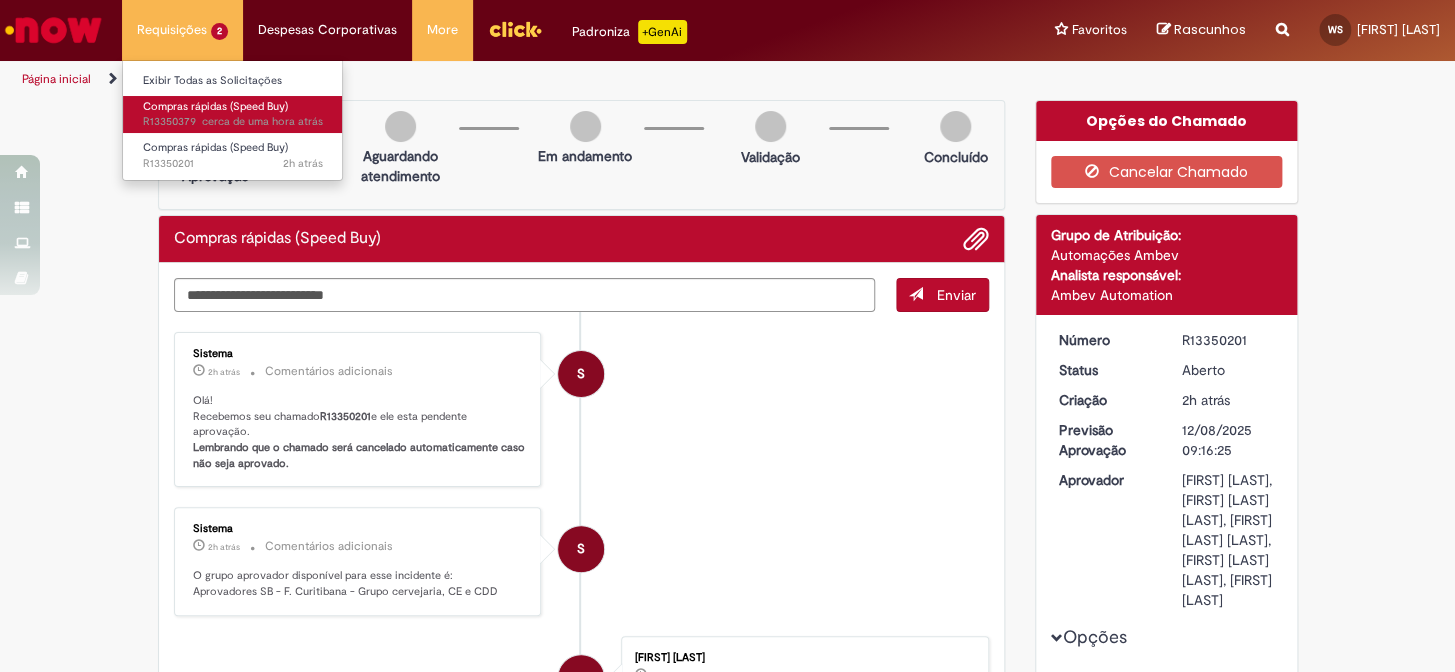 click on "Compras rápidas (Speed Buy)" at bounding box center [215, 106] 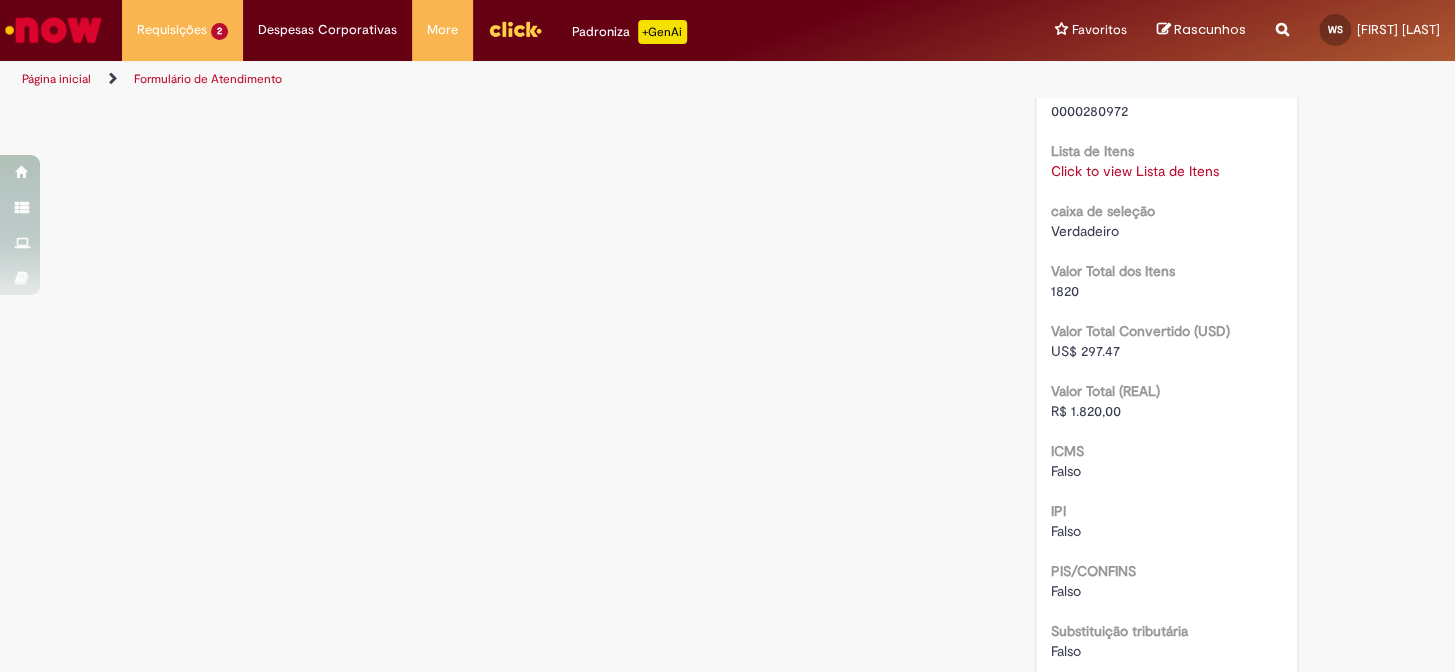 scroll, scrollTop: 2363, scrollLeft: 0, axis: vertical 